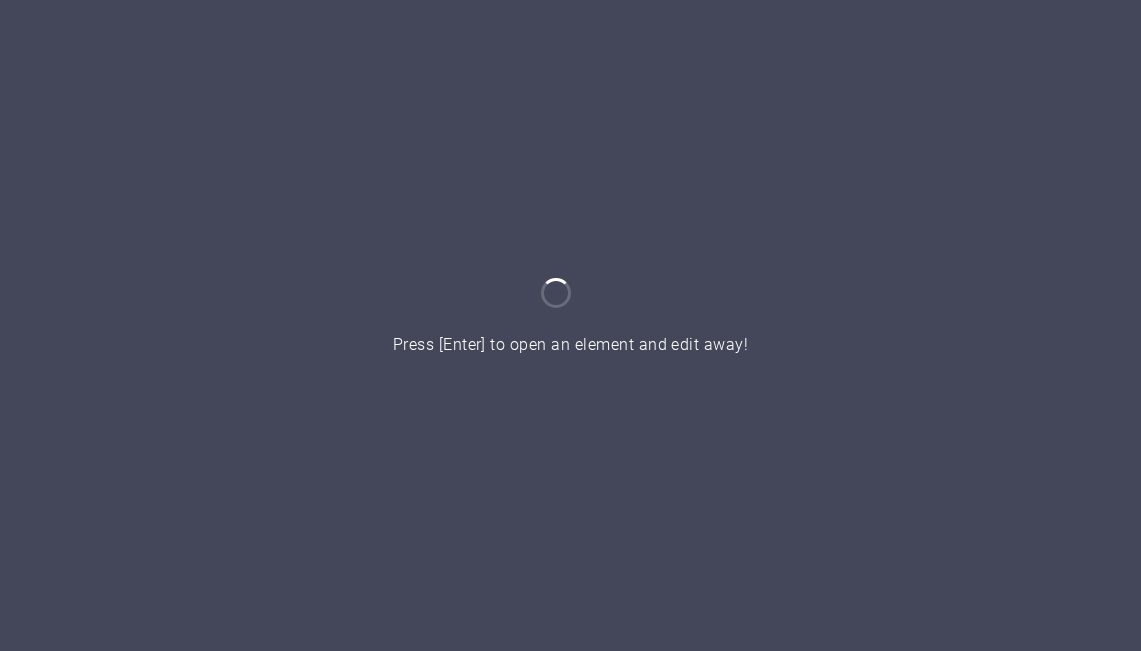 scroll, scrollTop: 0, scrollLeft: 0, axis: both 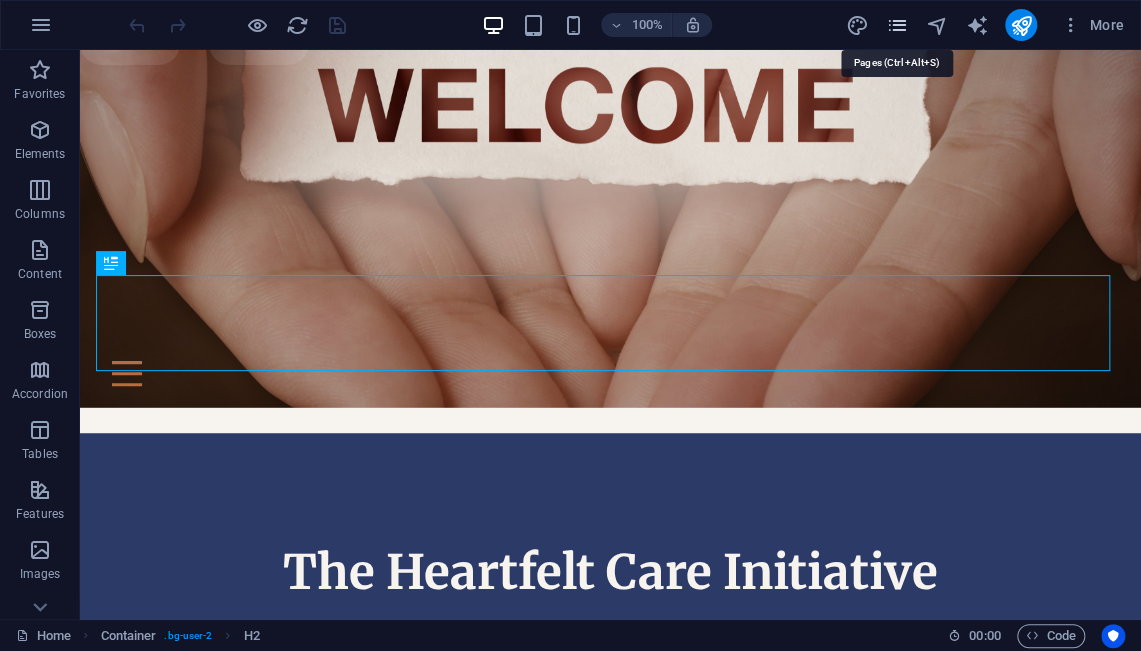 click at bounding box center [896, 25] 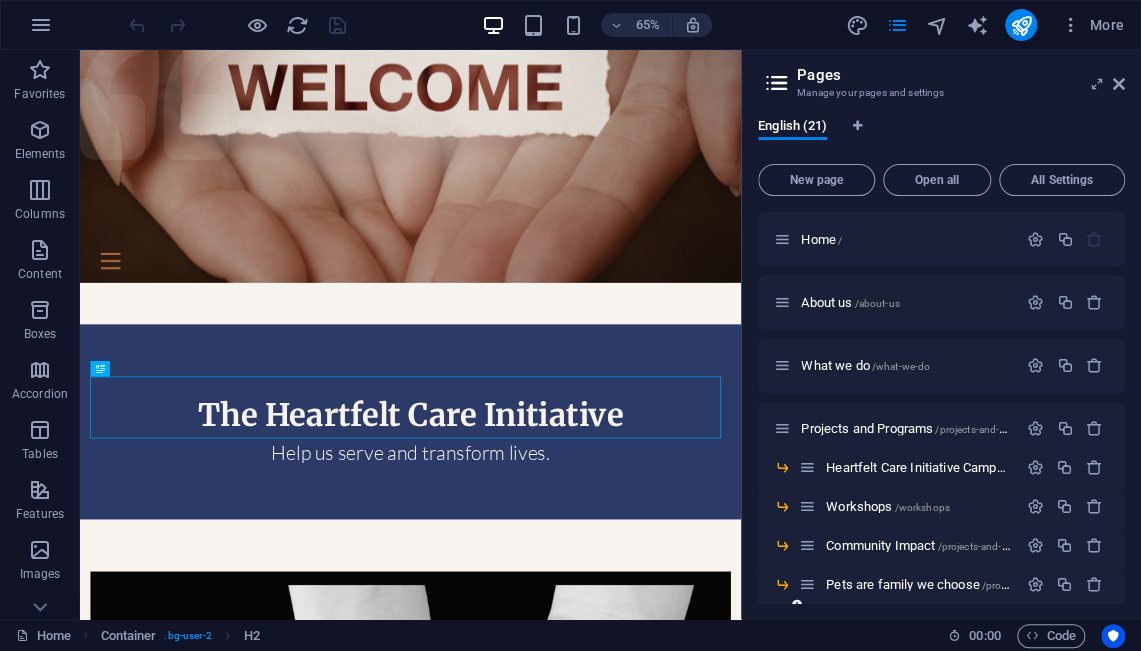 scroll, scrollTop: 333, scrollLeft: 0, axis: vertical 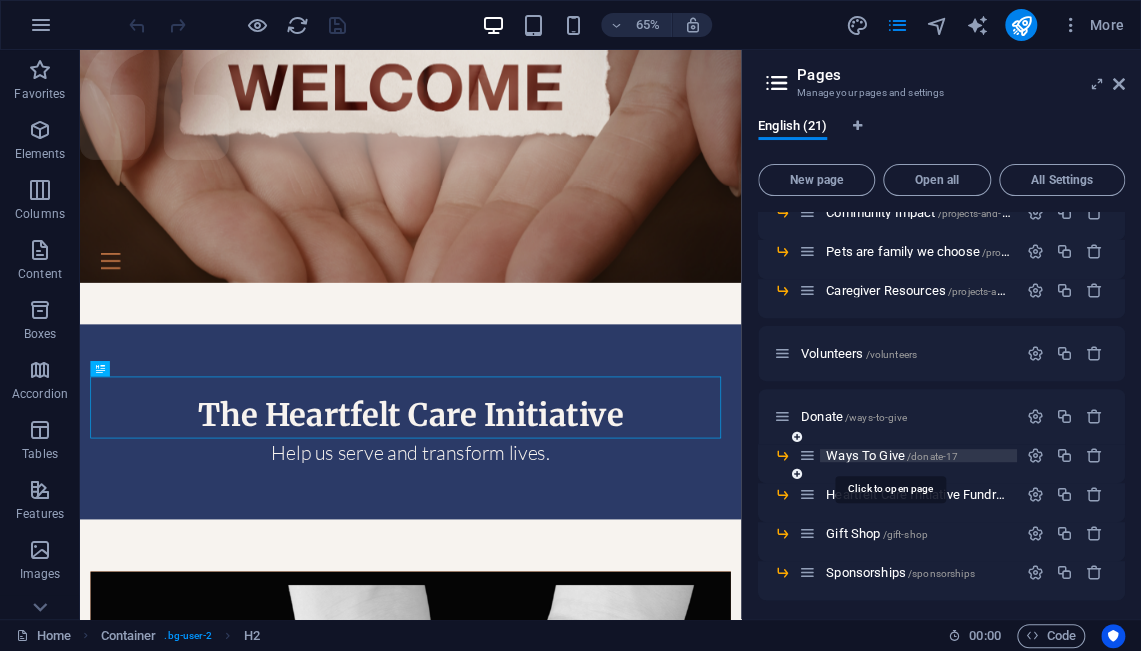 click on "Ways To Give /donate-17" at bounding box center (892, 455) 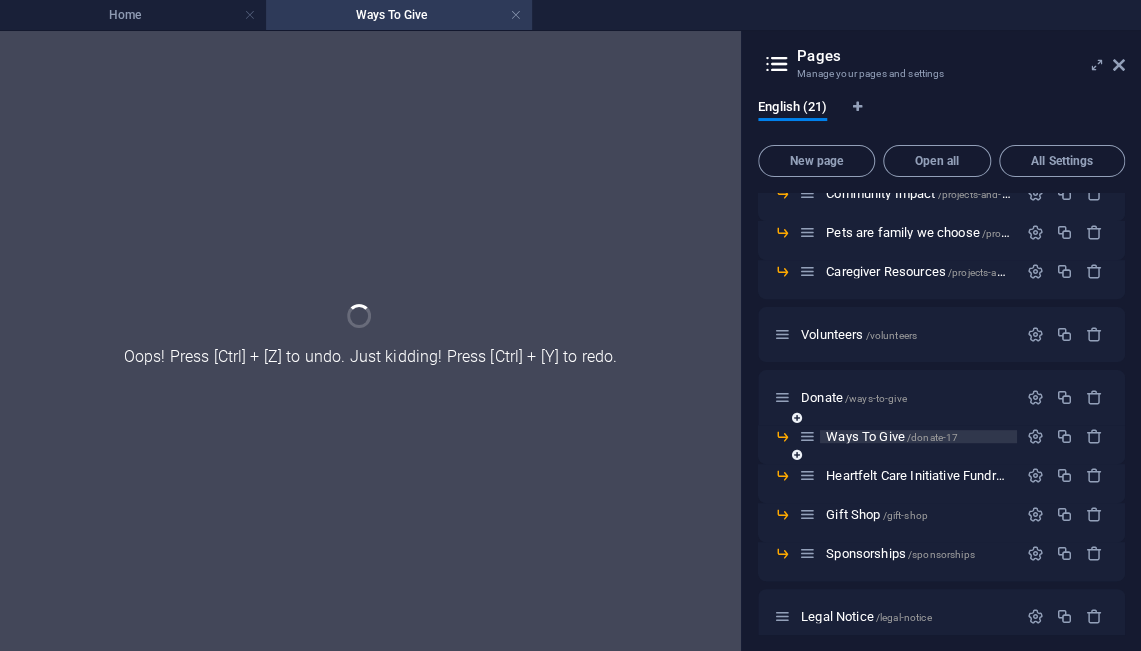 scroll, scrollTop: 0, scrollLeft: 0, axis: both 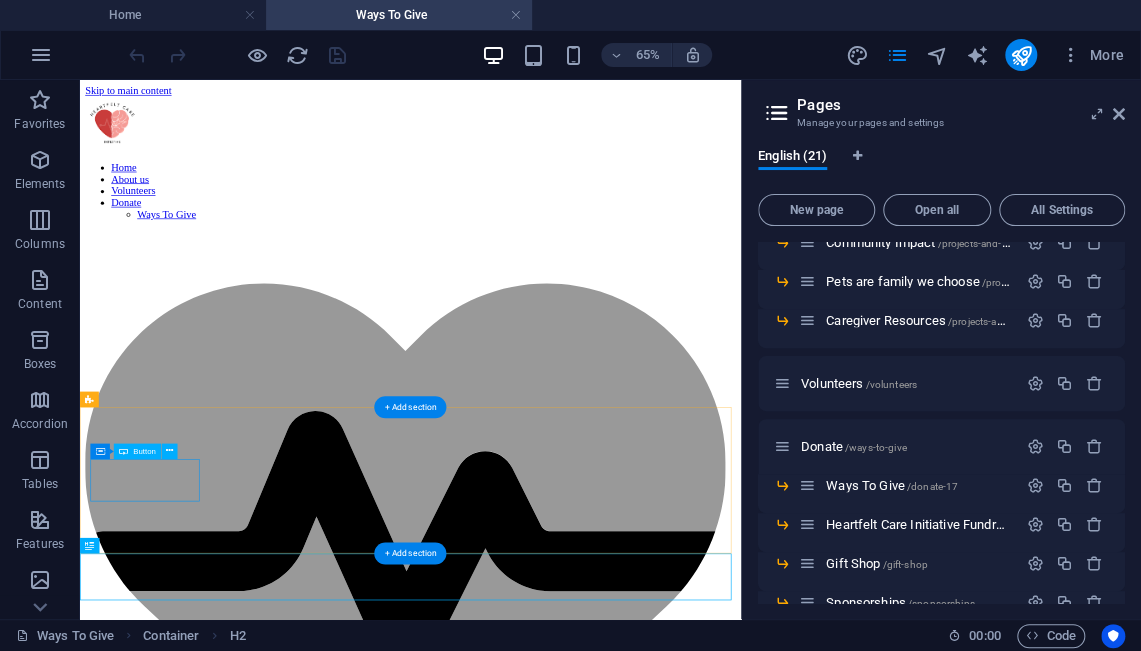 click on "Make a donation" at bounding box center [588, 1585] 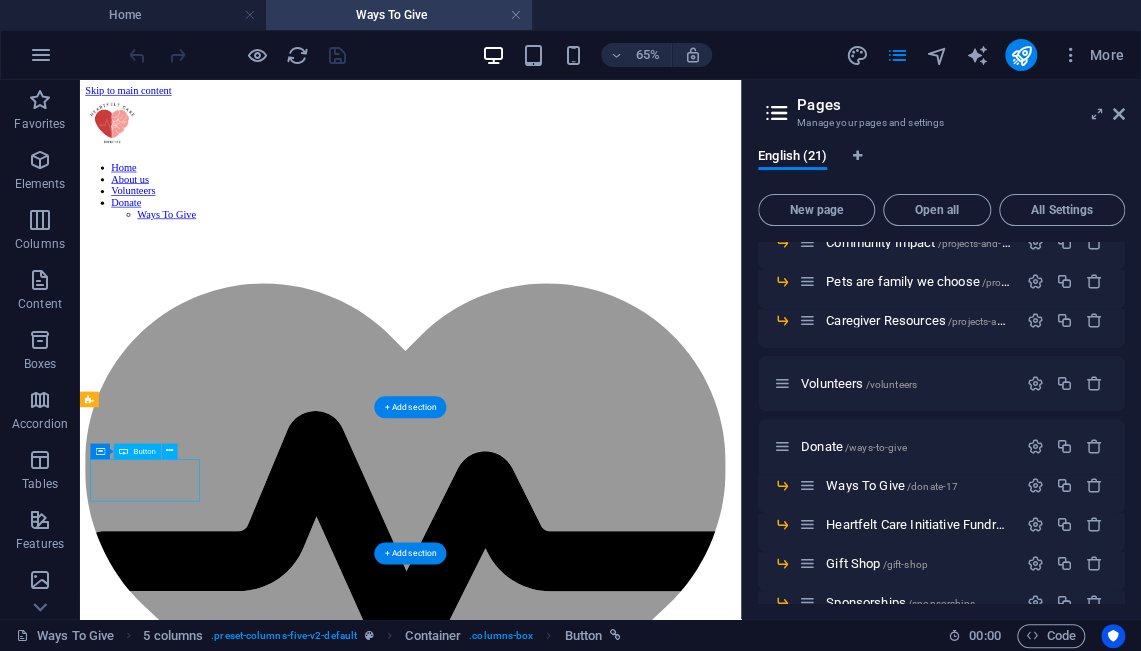 click on "Make a donation" at bounding box center [588, 1585] 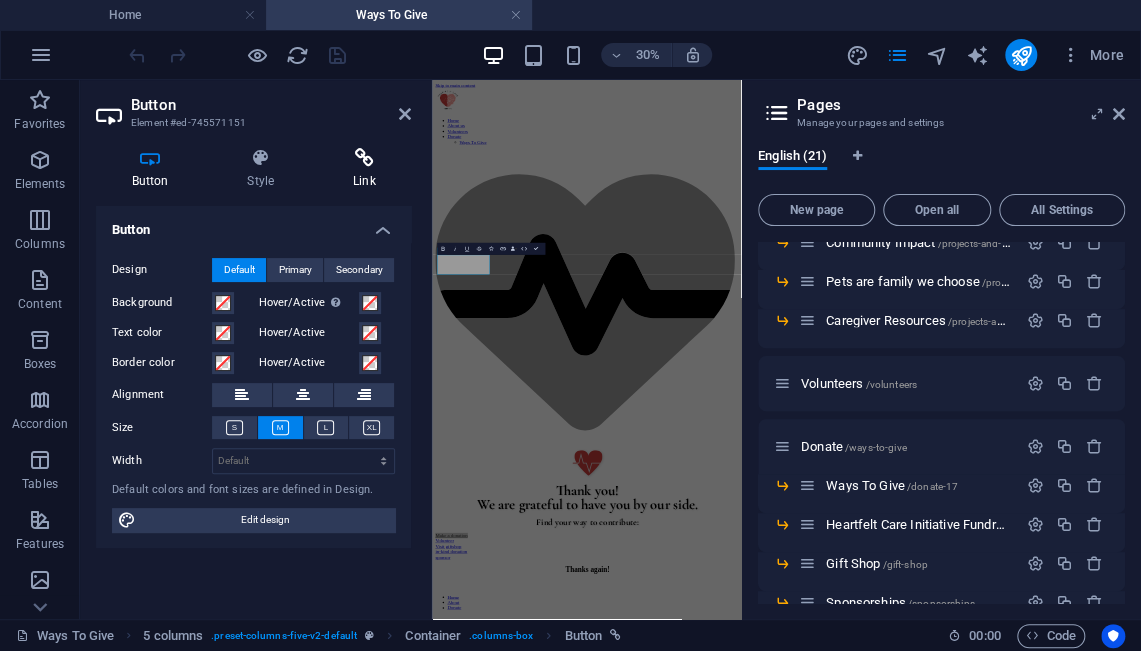 click at bounding box center (364, 158) 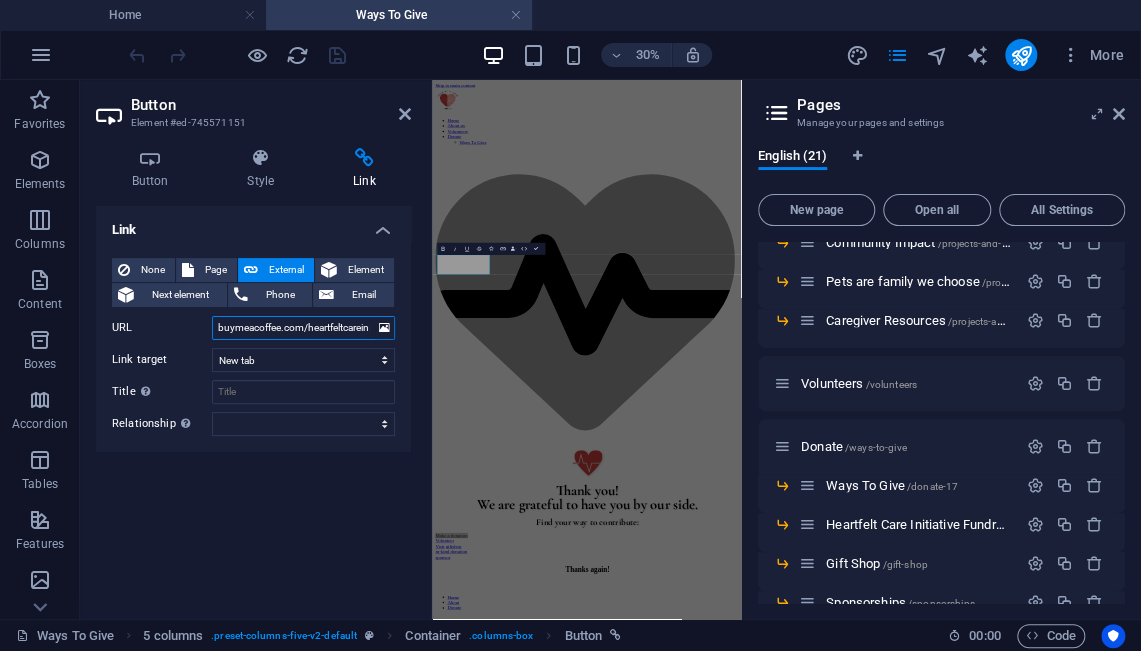 click on "buymeacoffee.com/[ORGANIZATION_NAME]" at bounding box center (303, 328) 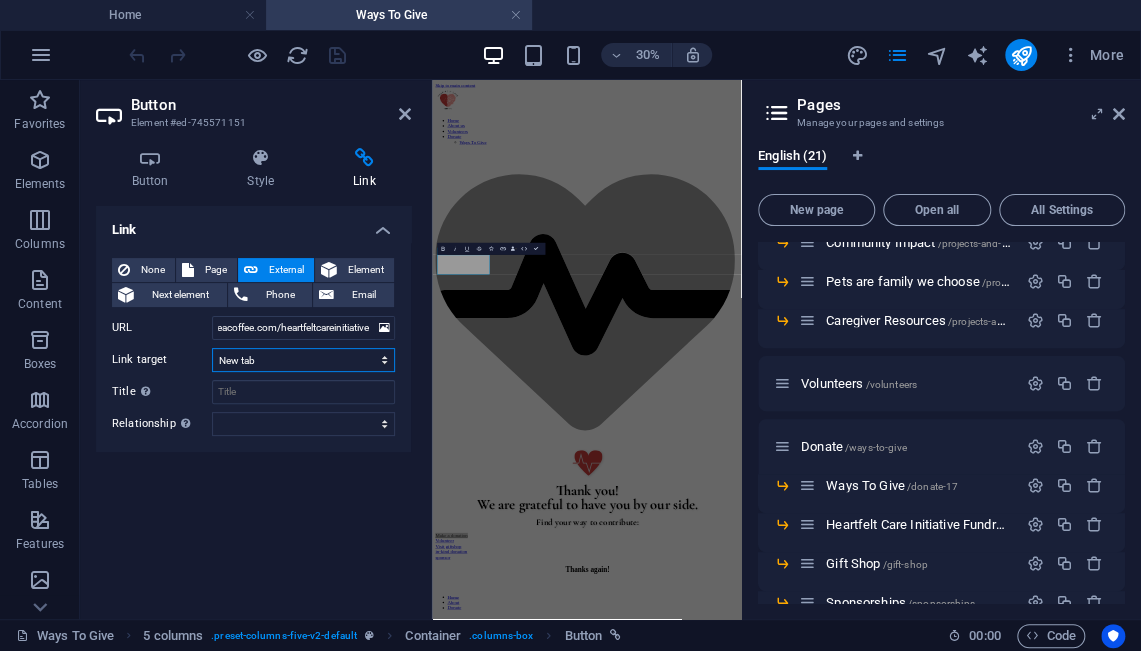 scroll, scrollTop: 0, scrollLeft: 0, axis: both 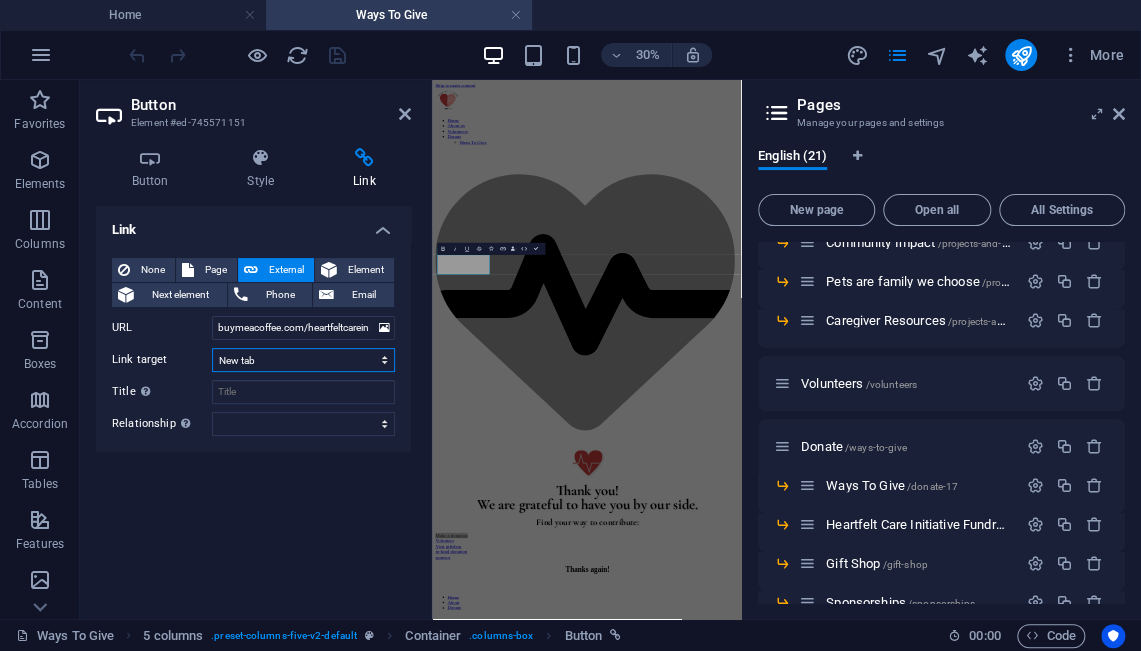 click on "New tab Same tab Overlay" at bounding box center (303, 360) 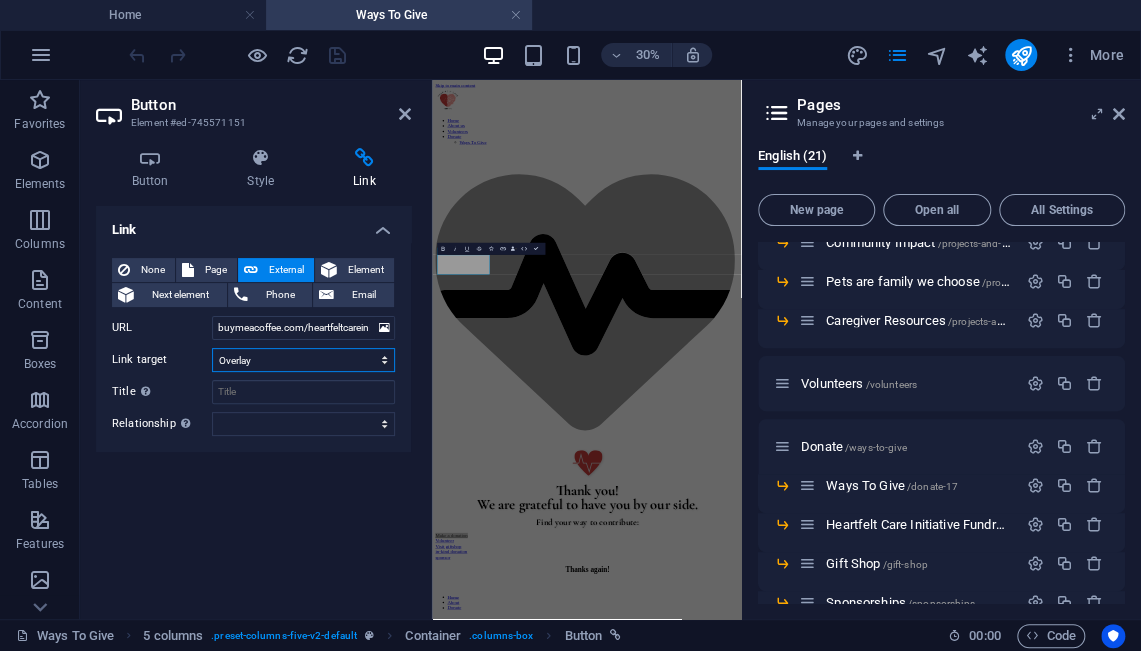 click on "New tab Same tab Overlay" at bounding box center (303, 360) 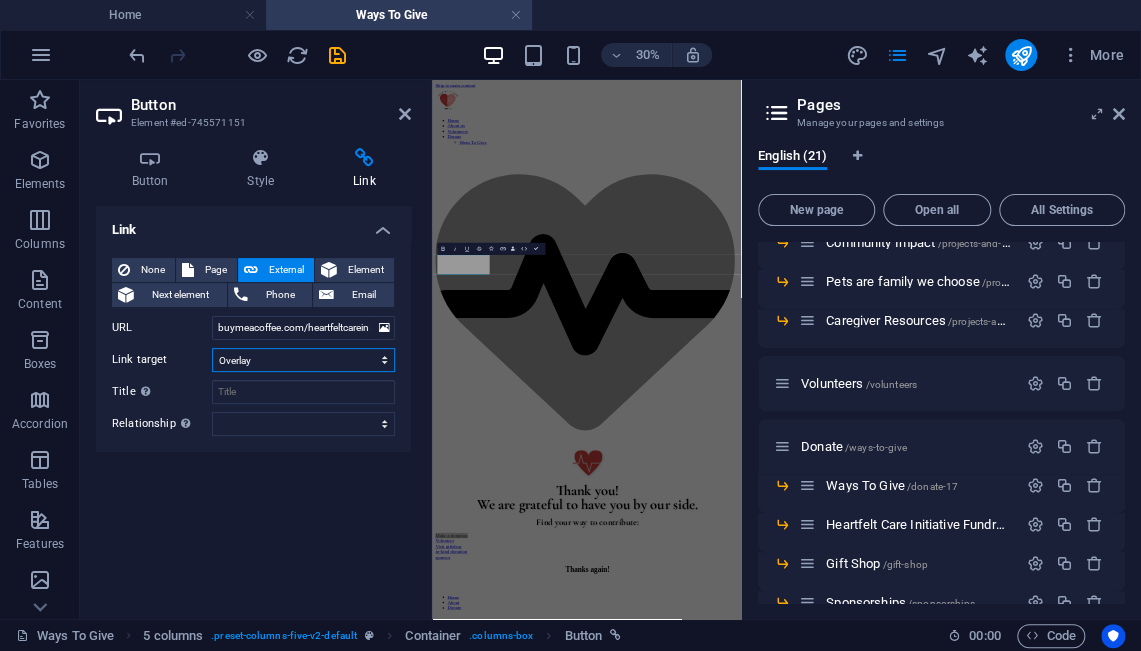 click on "New tab Same tab Overlay" at bounding box center (303, 360) 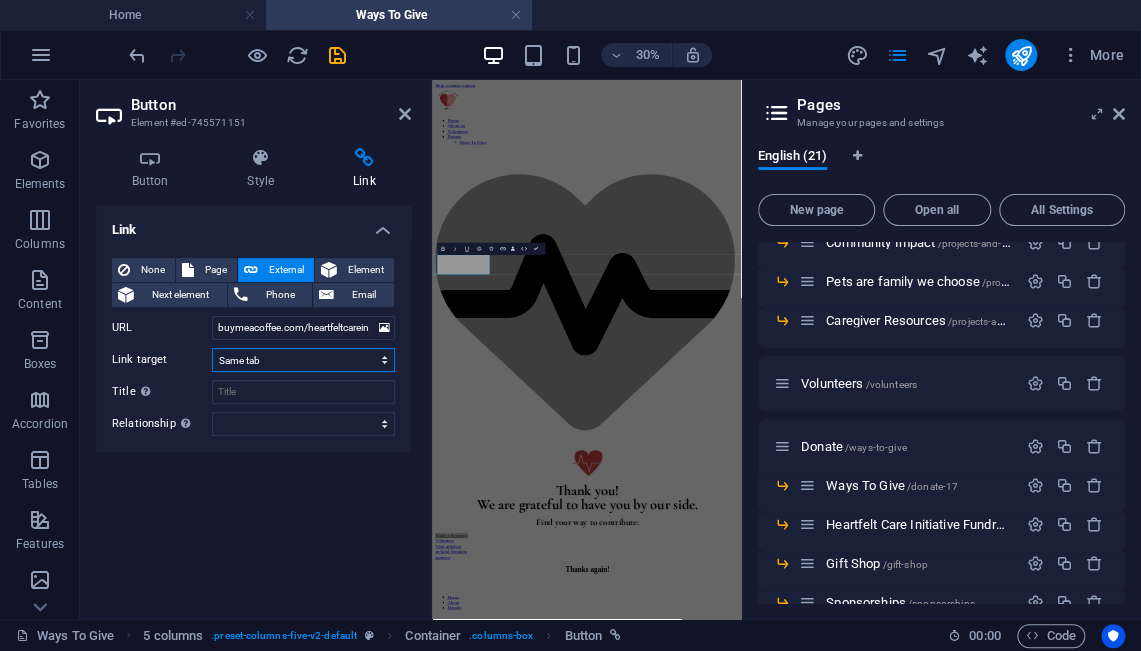 click on "New tab Same tab Overlay" at bounding box center [303, 360] 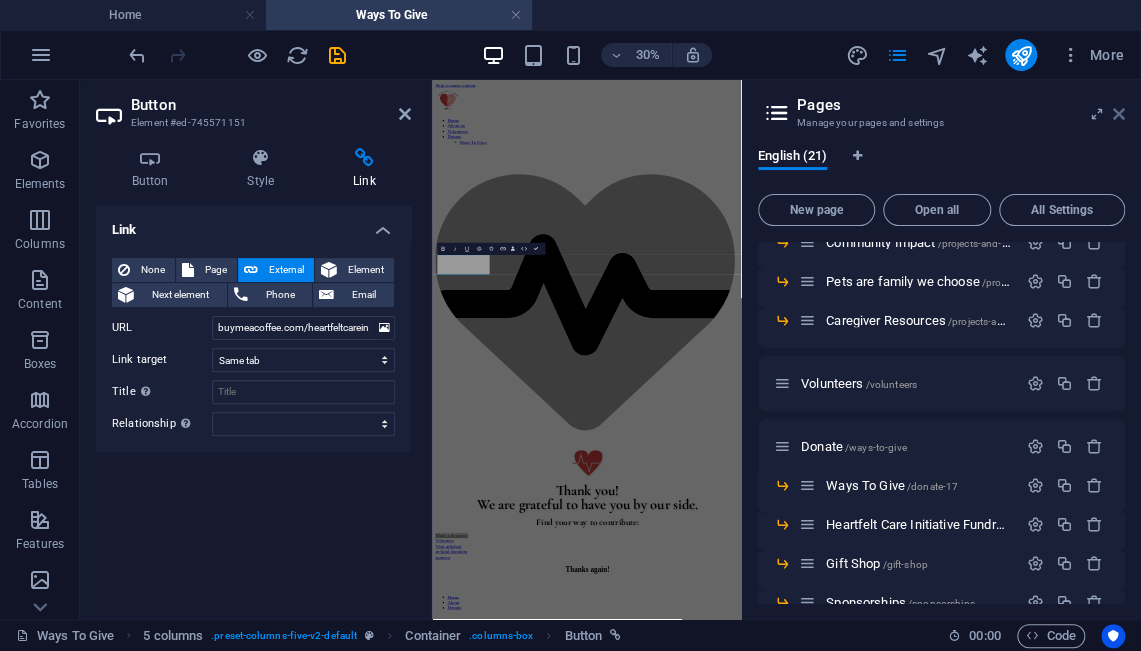 drag, startPoint x: 1118, startPoint y: 105, endPoint x: 982, endPoint y: 37, distance: 152.05263 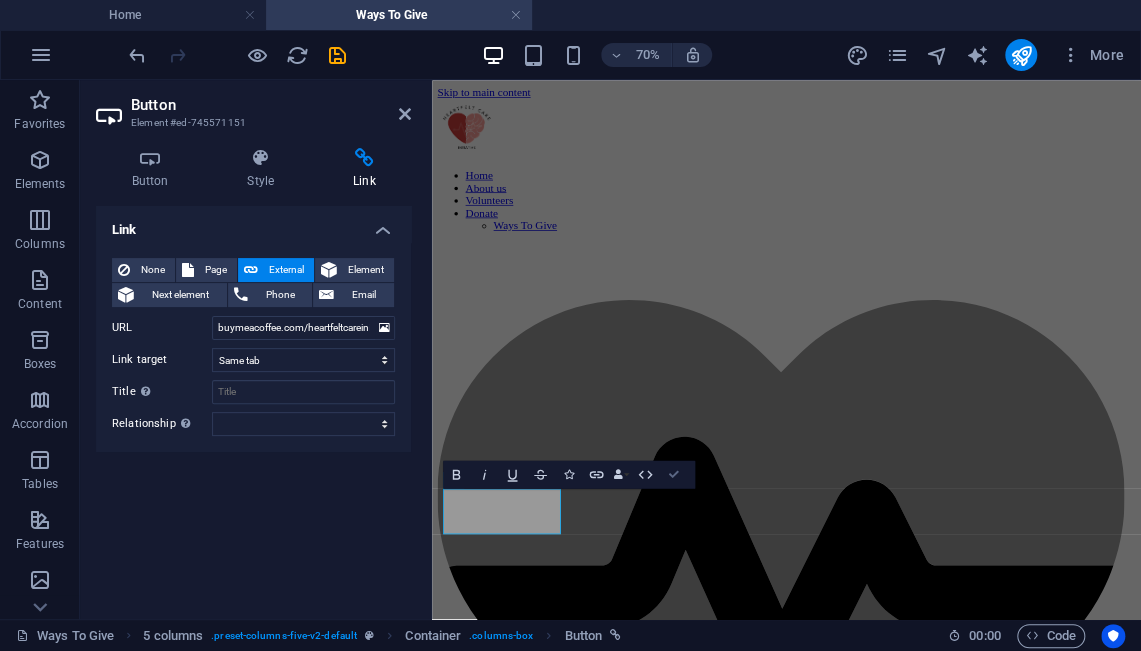 scroll, scrollTop: 345, scrollLeft: 0, axis: vertical 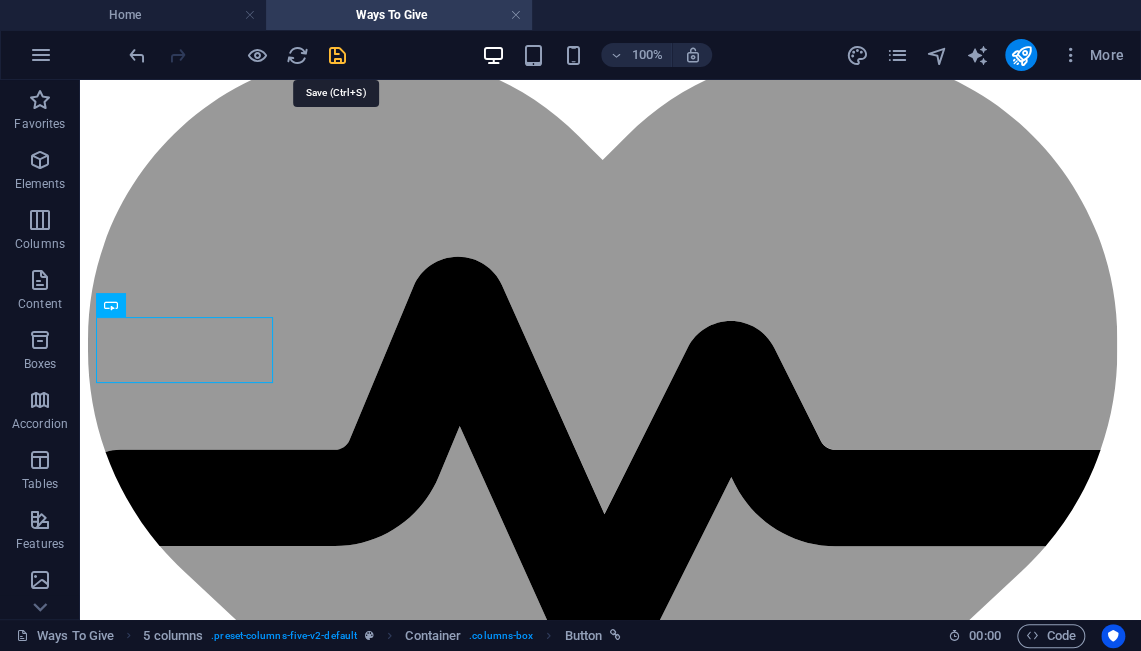click at bounding box center (337, 55) 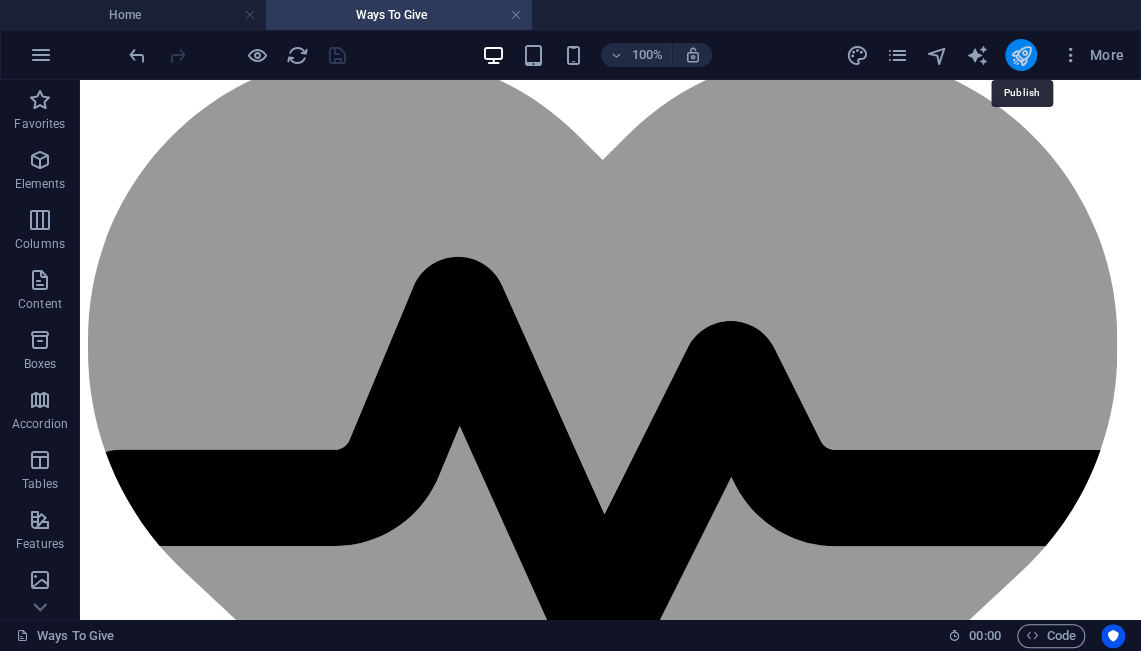 click at bounding box center (1020, 55) 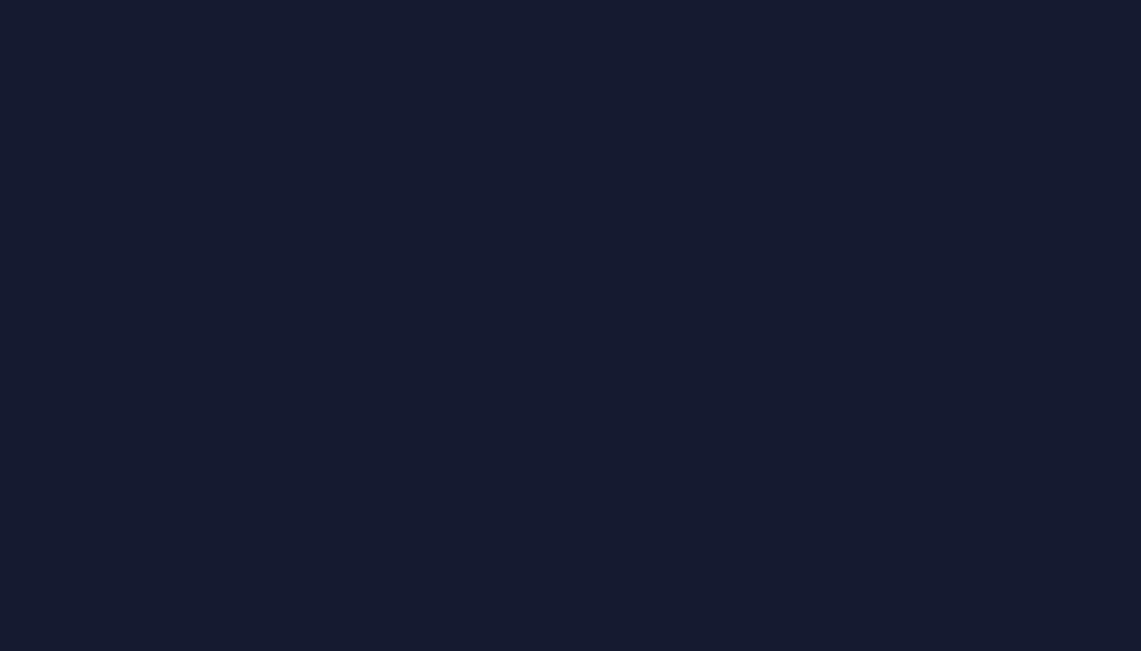 scroll, scrollTop: 0, scrollLeft: 0, axis: both 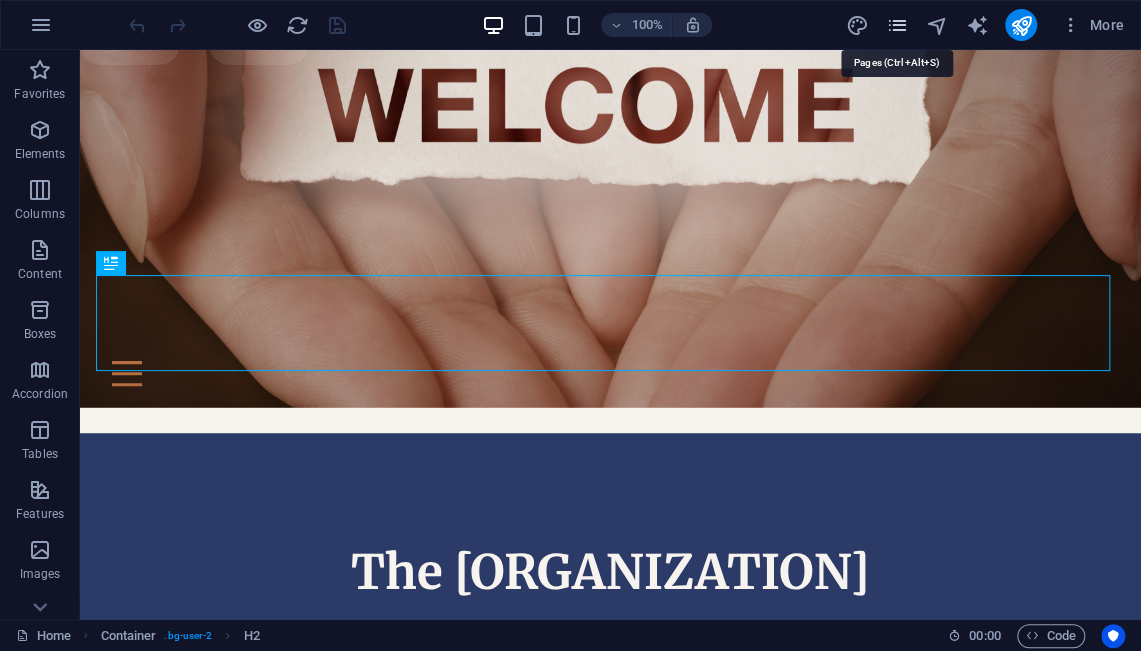 click at bounding box center [896, 25] 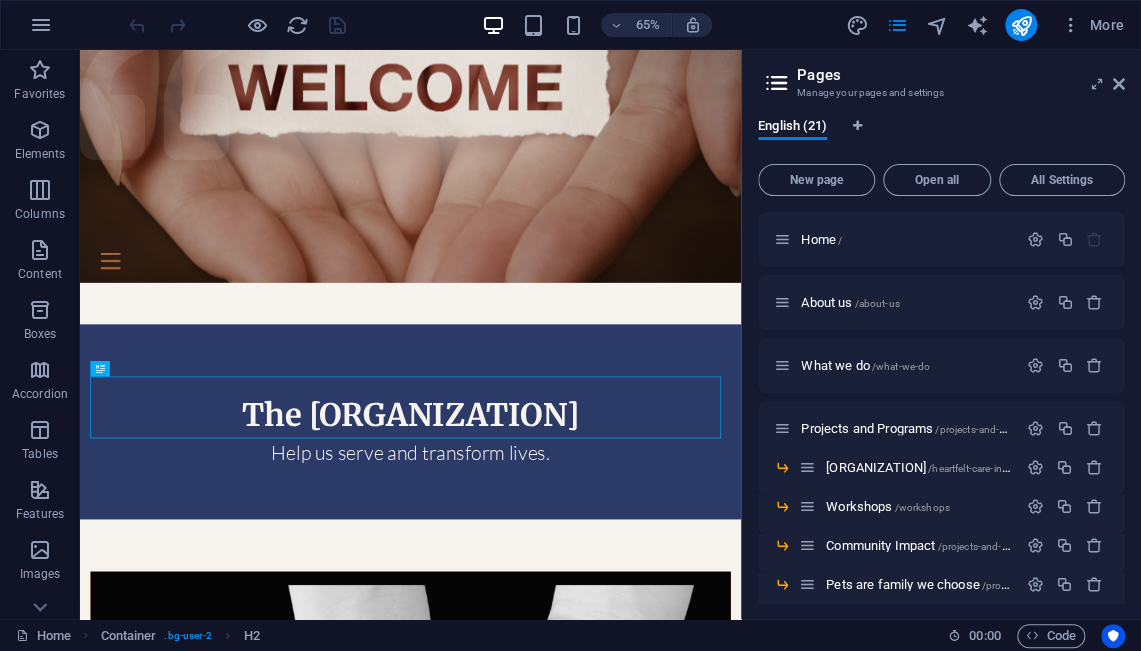scroll, scrollTop: 333, scrollLeft: 0, axis: vertical 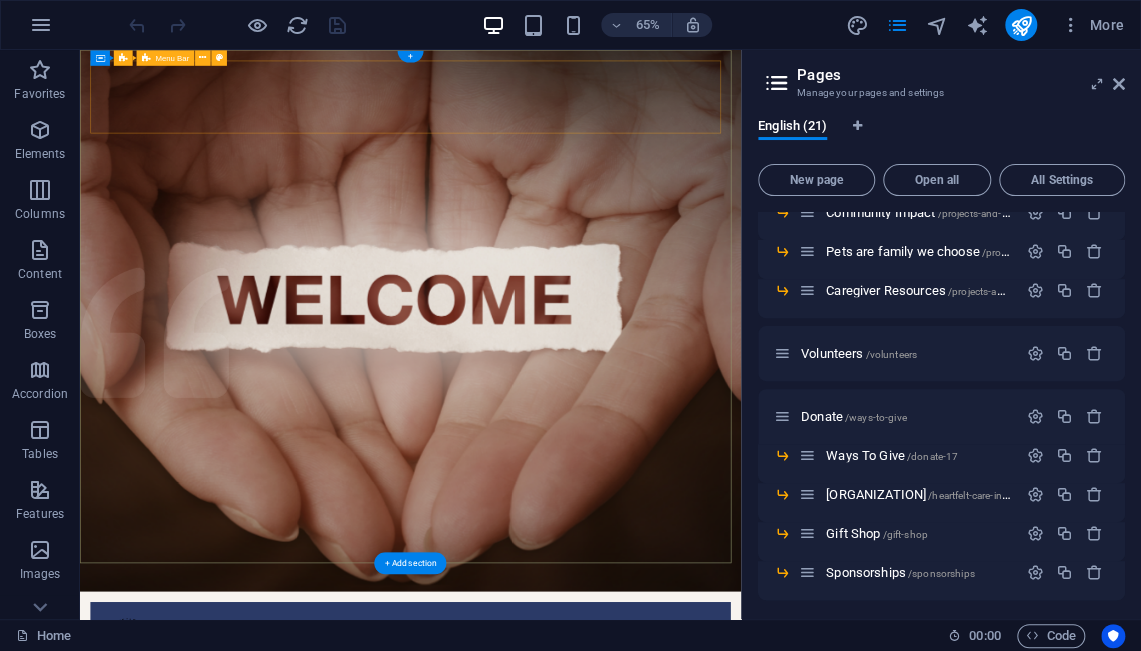 drag, startPoint x: 1036, startPoint y: 99, endPoint x: 1037, endPoint y: 125, distance: 26.019224 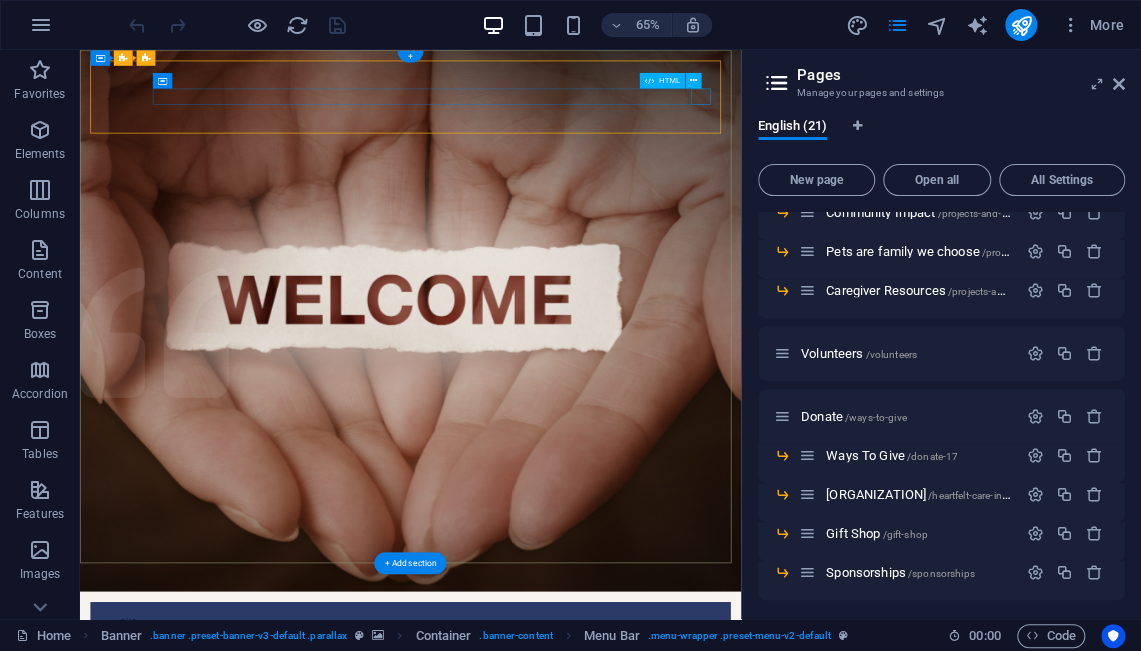 click at bounding box center [588, 1032] 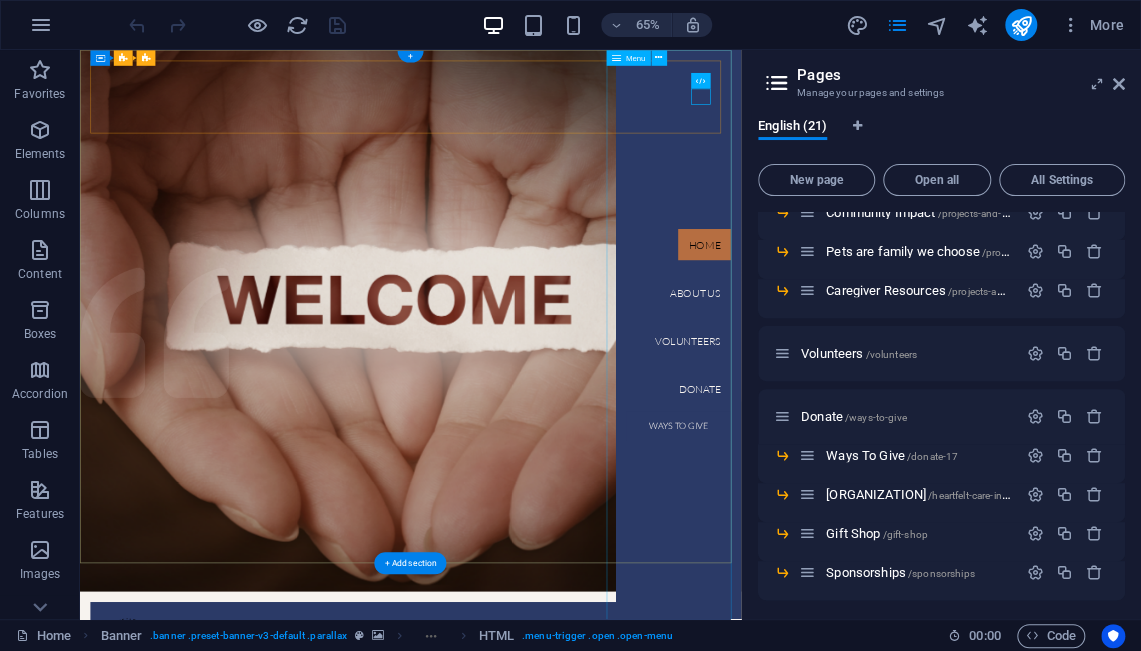 click on "Home About us Volunteers Donate Ways To Give" at bounding box center (1001, 487) 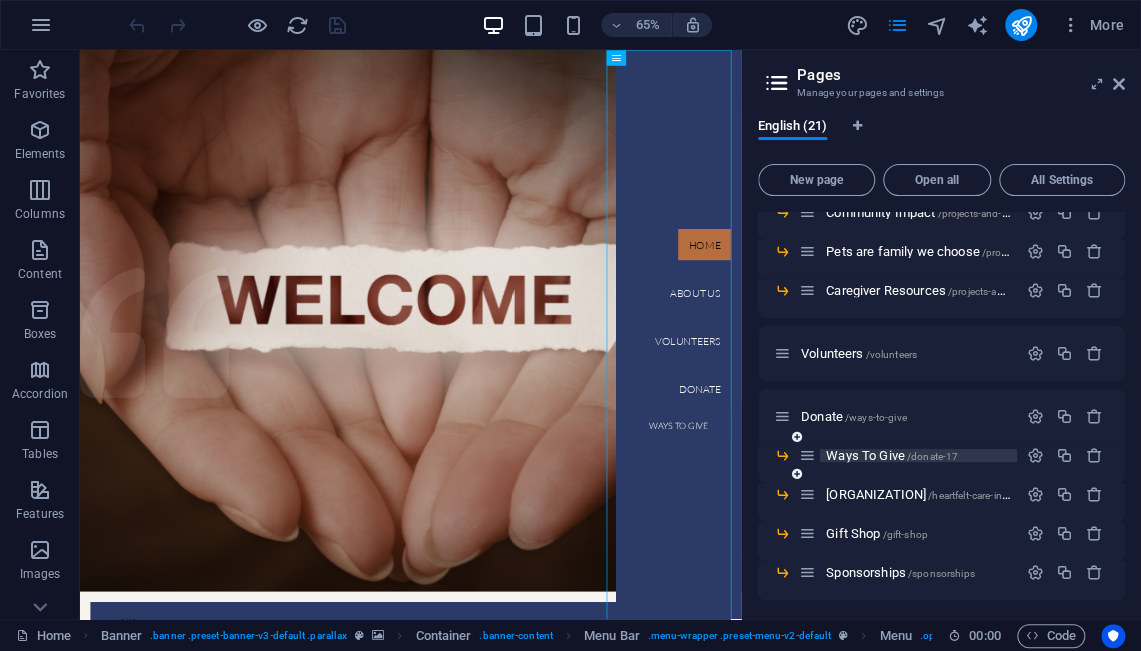 click on "/donate-17" at bounding box center [932, 456] 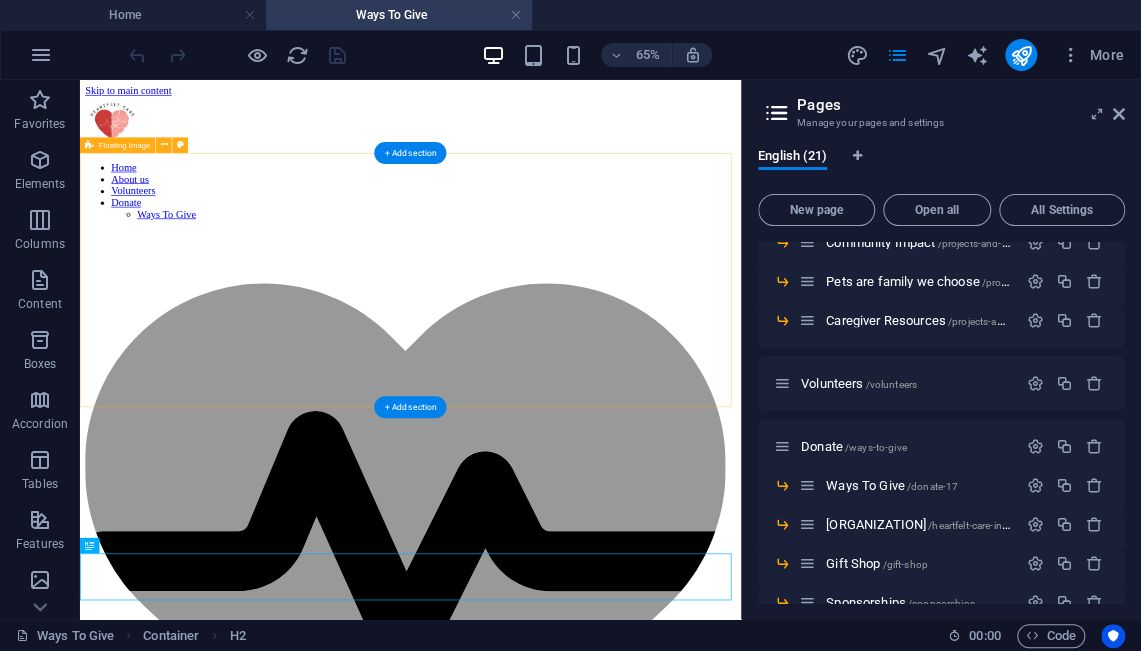 scroll, scrollTop: 0, scrollLeft: 0, axis: both 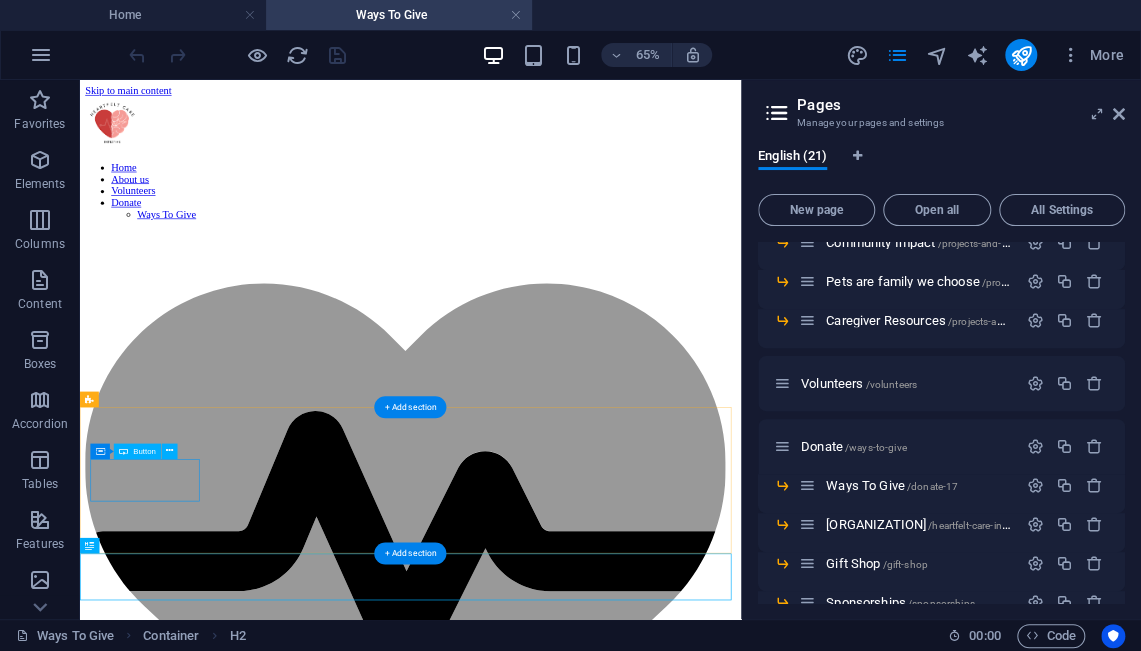 click on "Make a donation" at bounding box center [588, 1585] 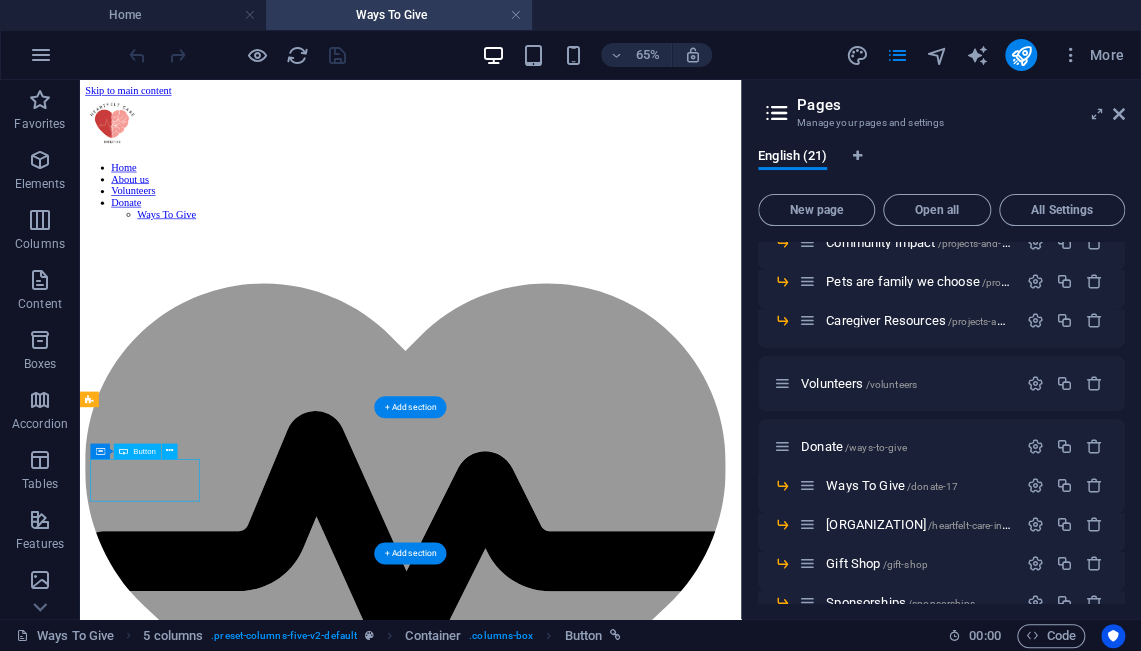 drag, startPoint x: 174, startPoint y: 692, endPoint x: 219, endPoint y: 558, distance: 141.35417 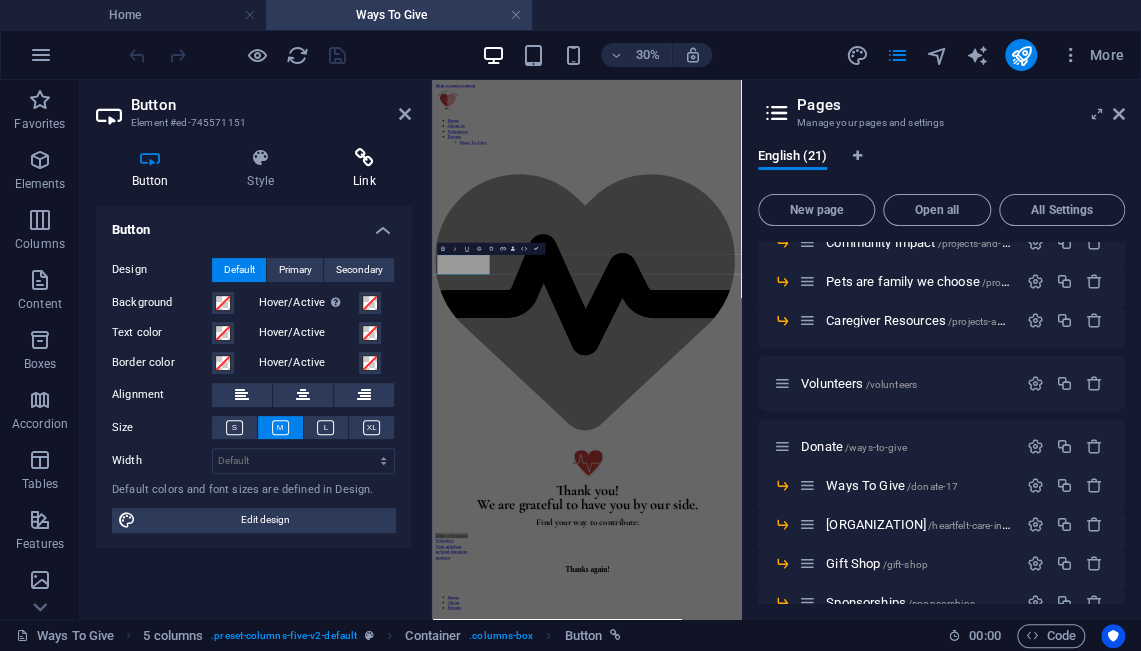 click at bounding box center (364, 158) 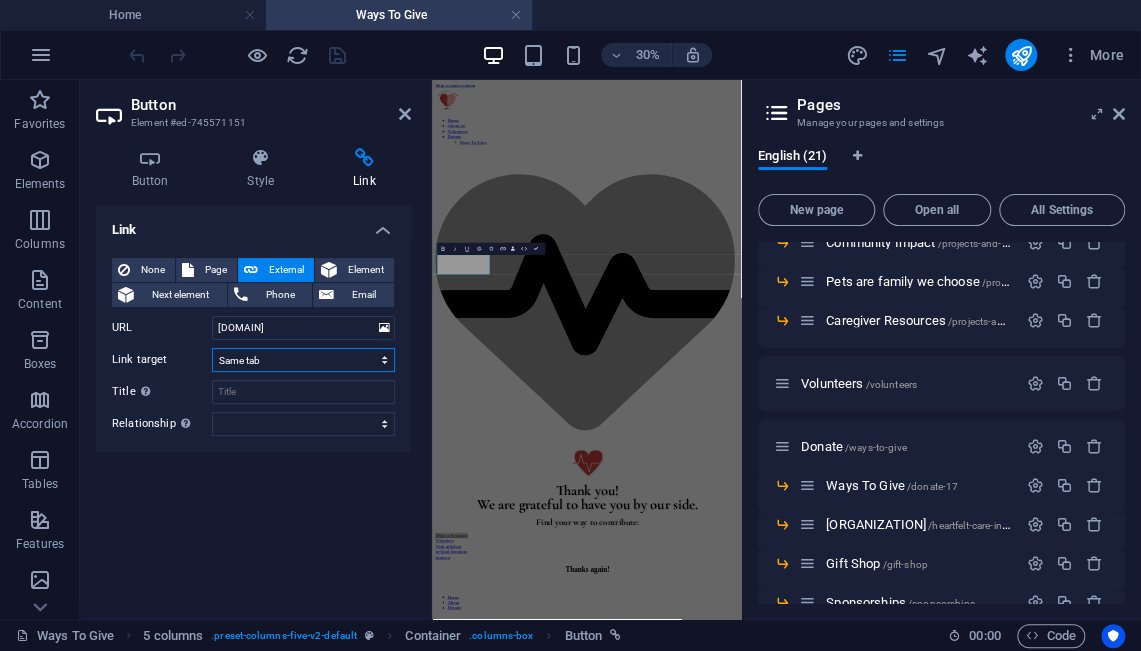 click on "New tab Same tab Overlay" at bounding box center (303, 360) 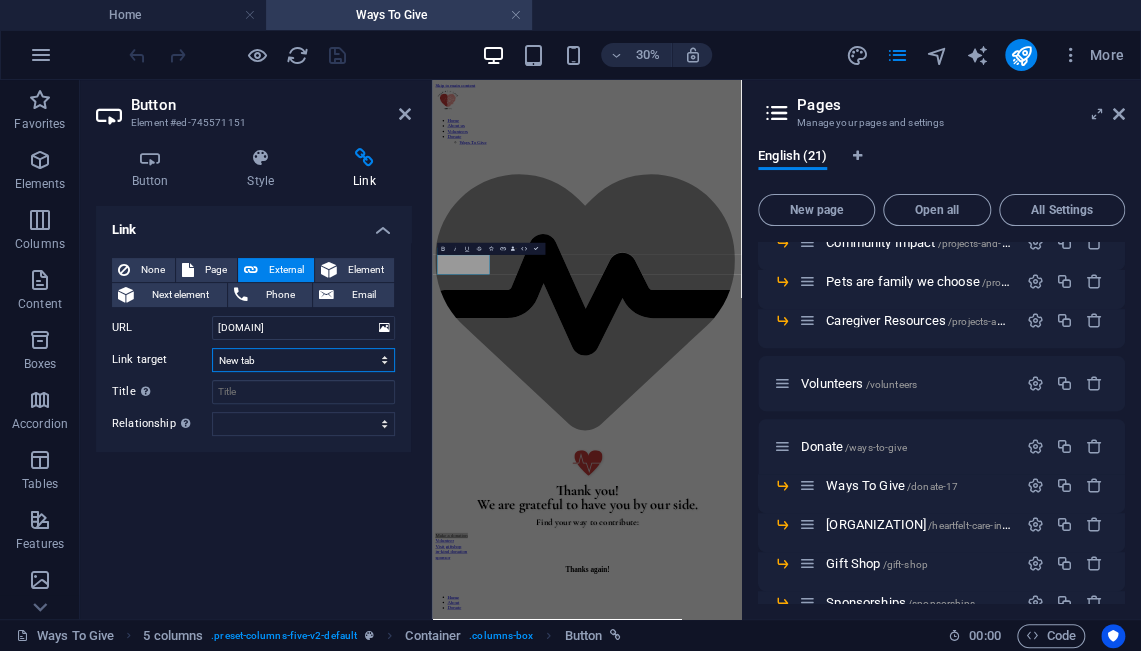 click on "New tab Same tab Overlay" at bounding box center (303, 360) 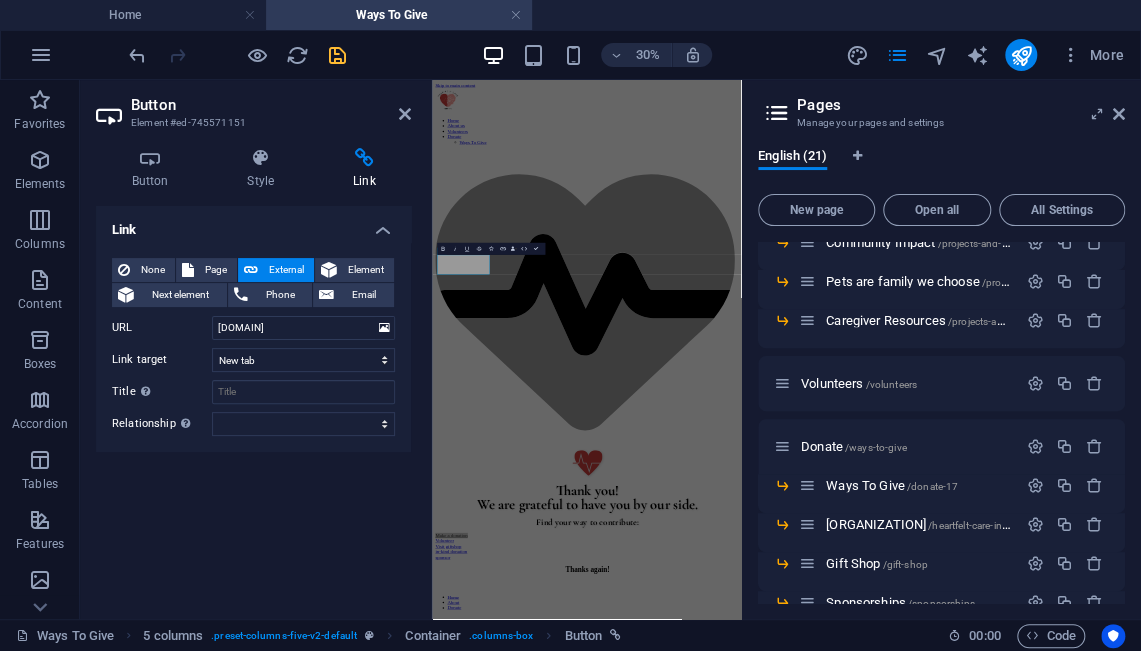click at bounding box center [337, 55] 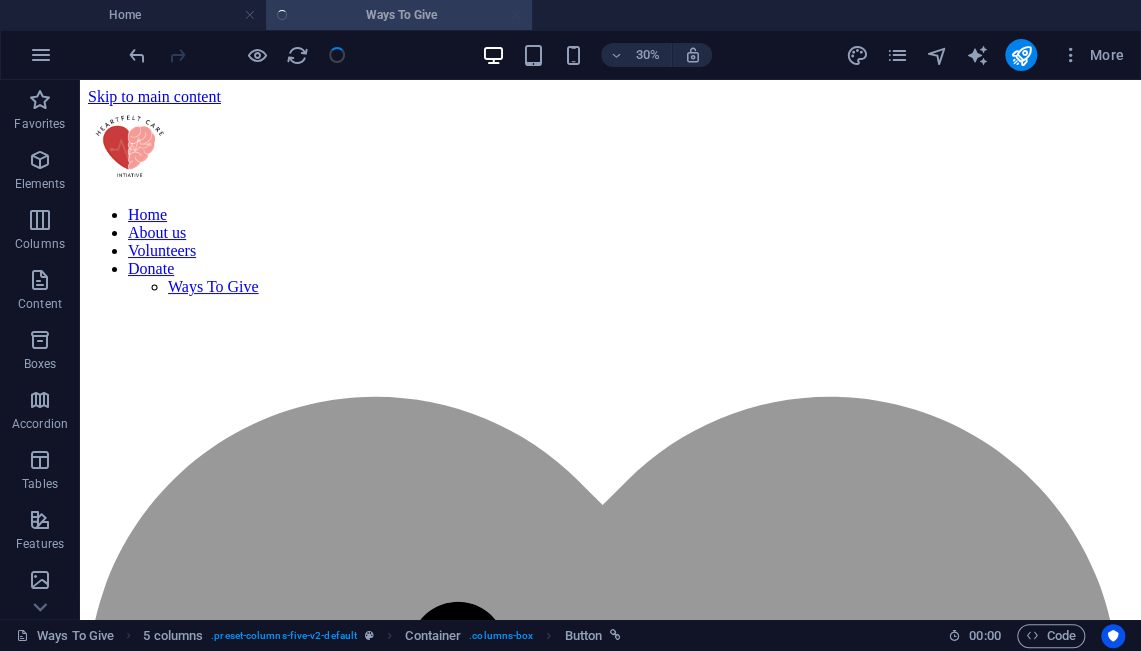 scroll, scrollTop: 345, scrollLeft: 0, axis: vertical 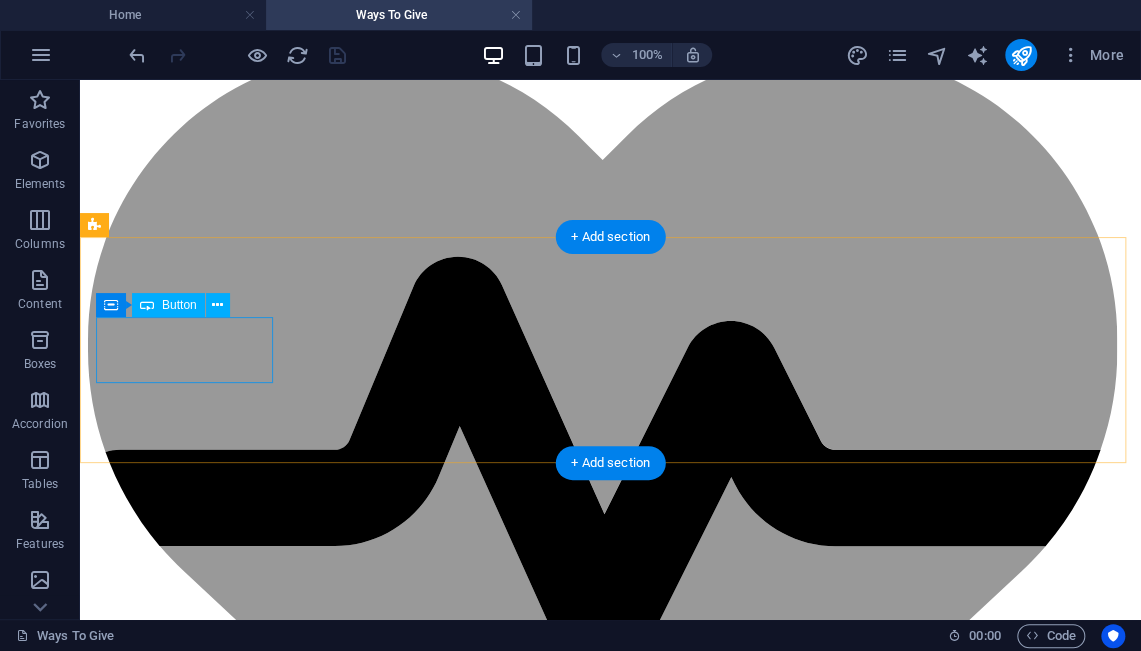 click on "Make a donation" at bounding box center [610, 1284] 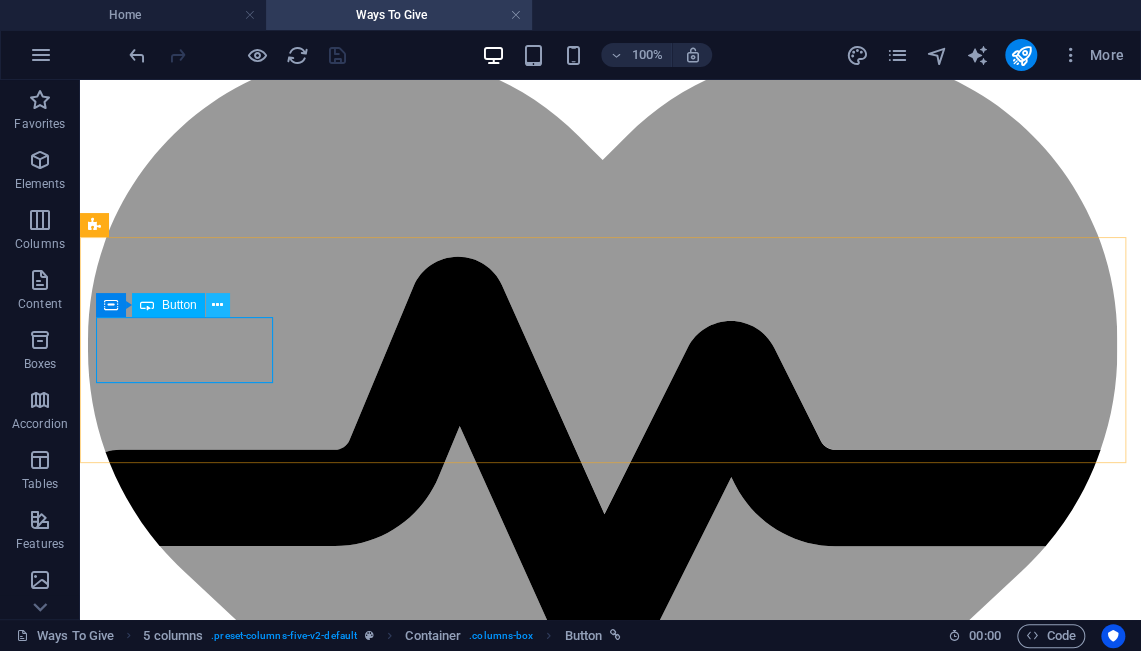 click at bounding box center (217, 305) 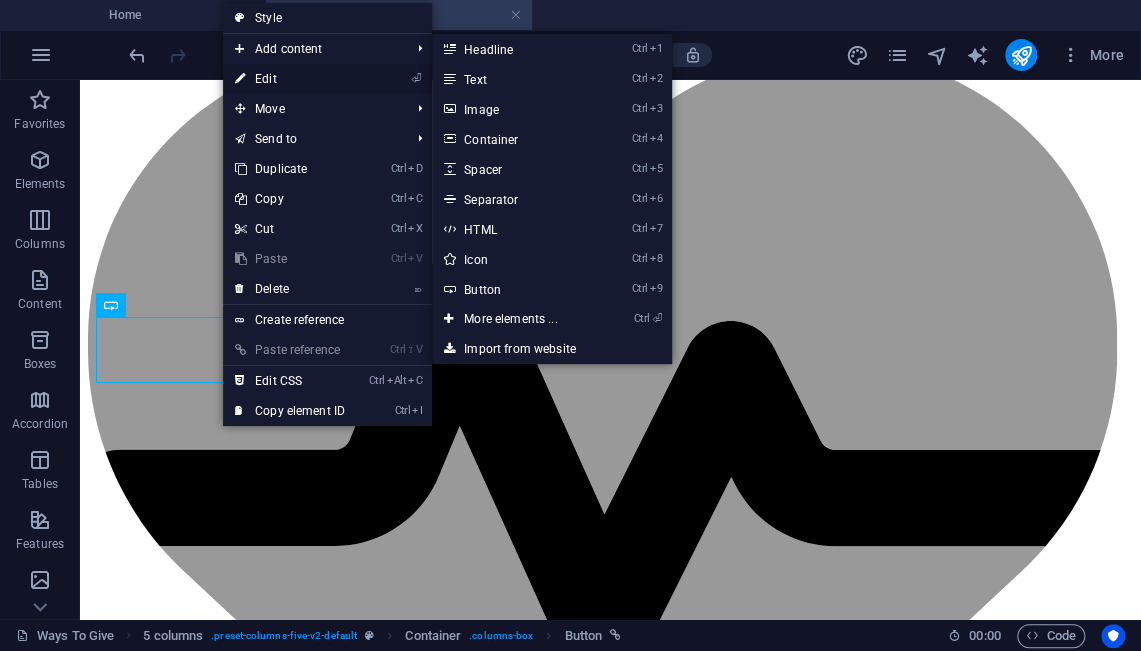 click on "⏎  Edit" at bounding box center (290, 79) 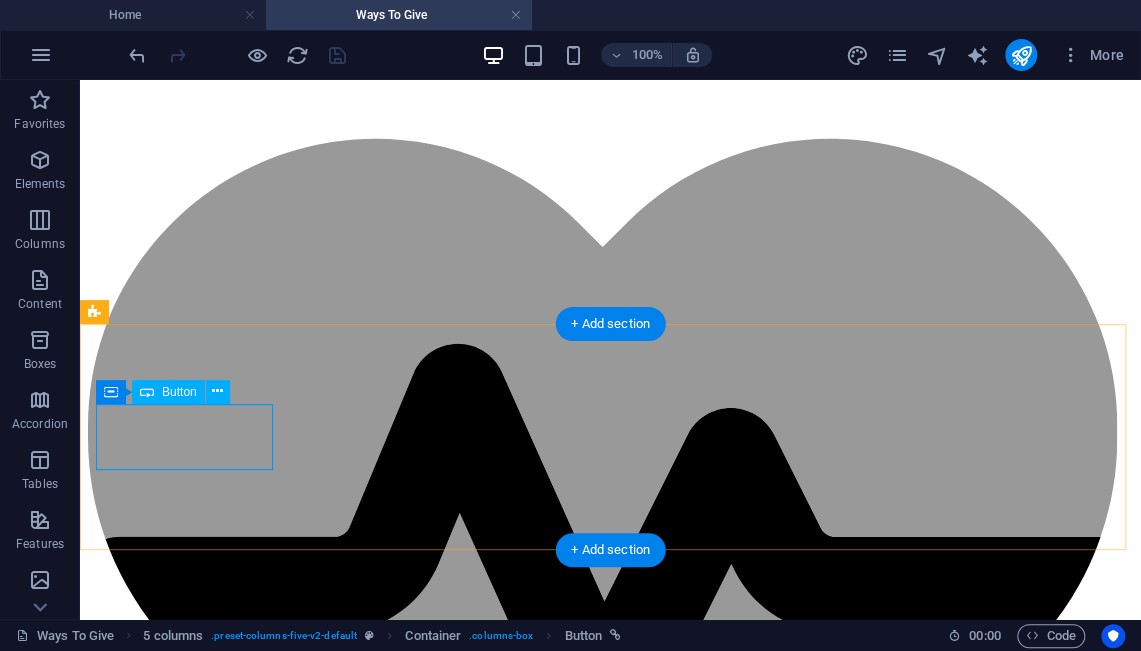 click on "Make a donation" at bounding box center (610, 1371) 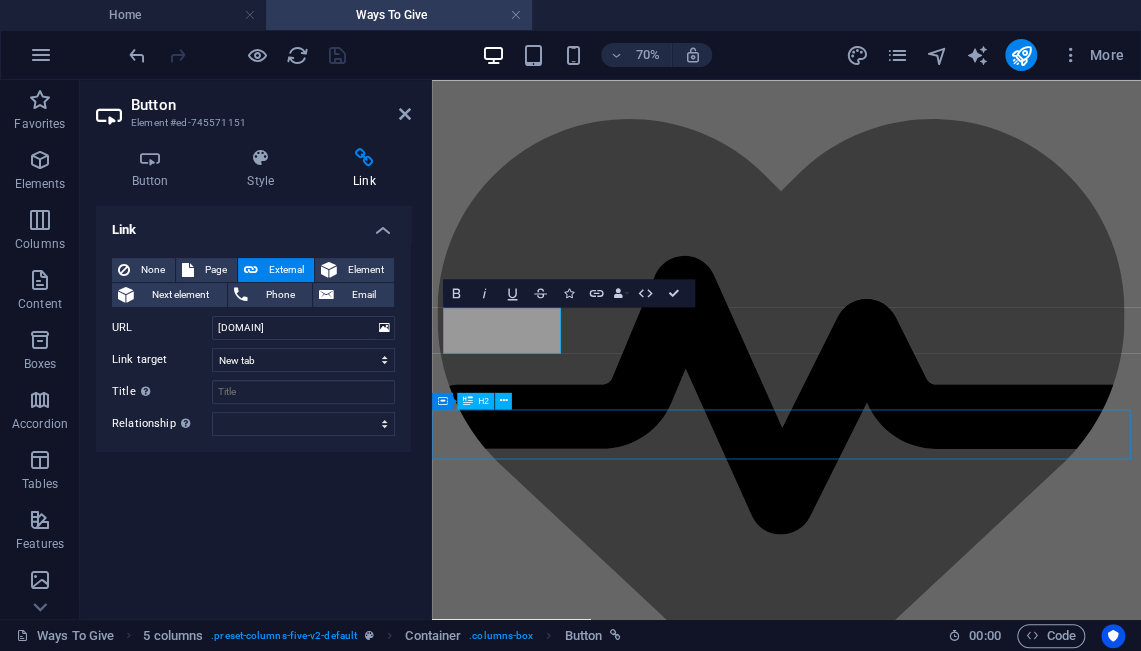 click on "Thanks again!" at bounding box center (938, 1437) 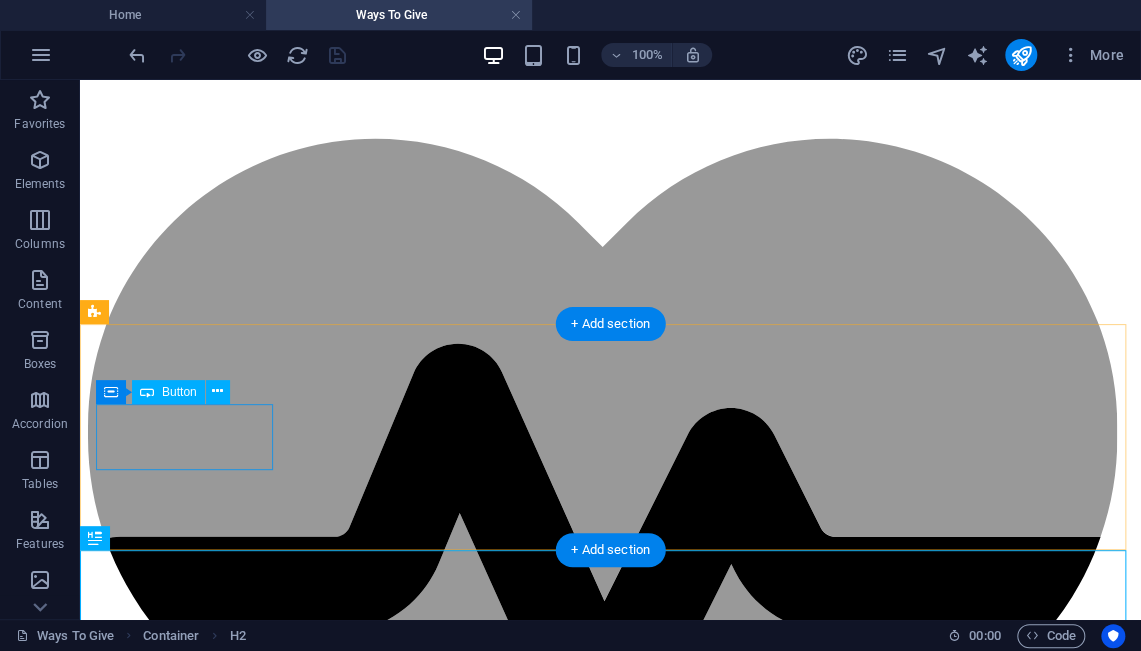 click on "Make a donation" at bounding box center (610, 1371) 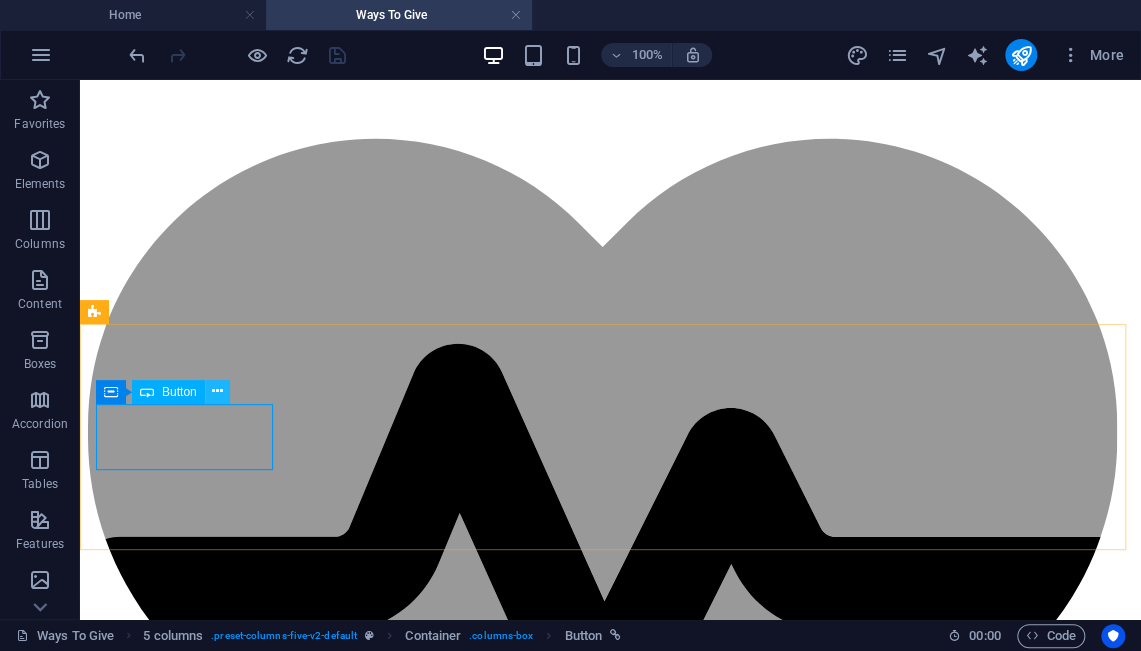 click at bounding box center (218, 392) 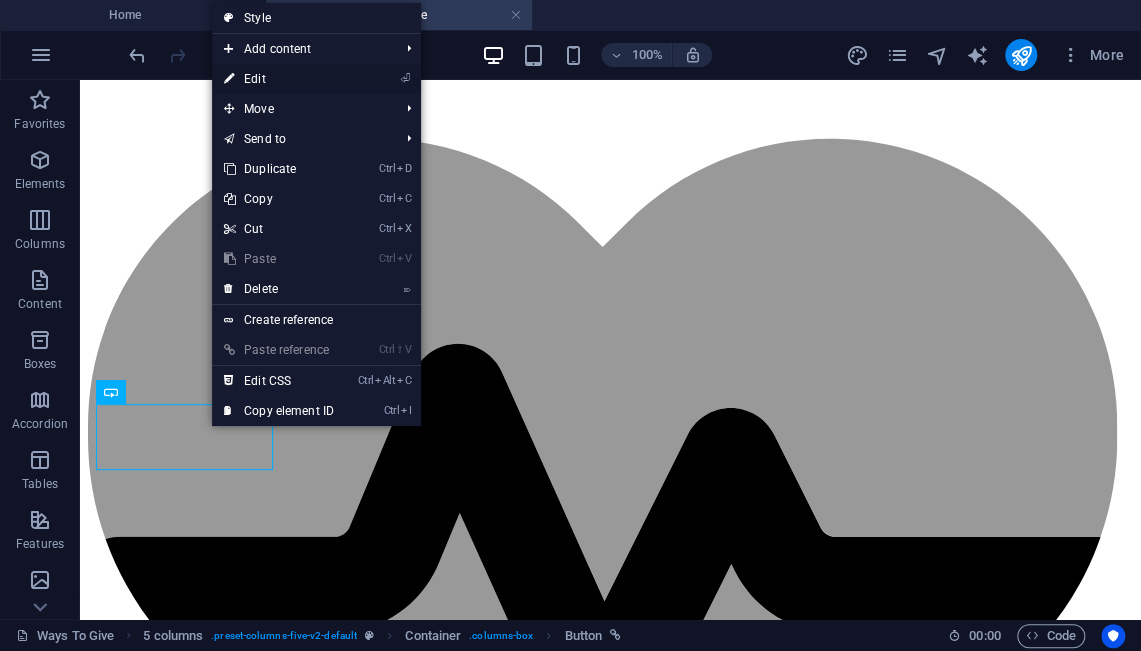 click on "⏎  Edit" at bounding box center (279, 79) 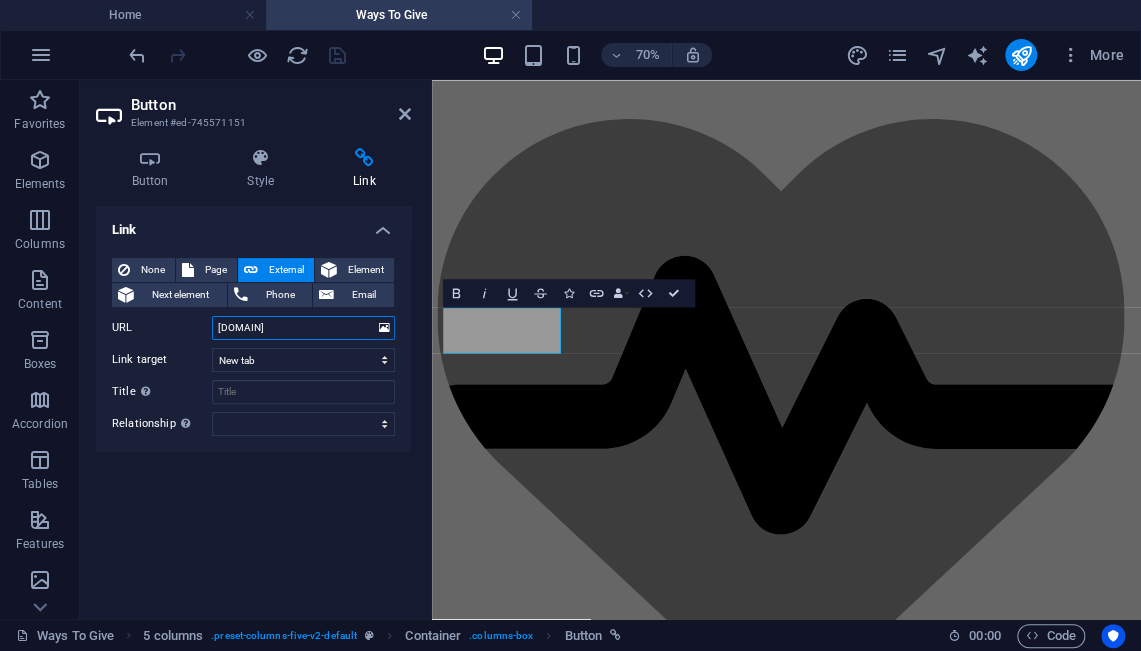 click on "buymeacoffee.com/[ORGANIZATION_NAME]" at bounding box center [303, 328] 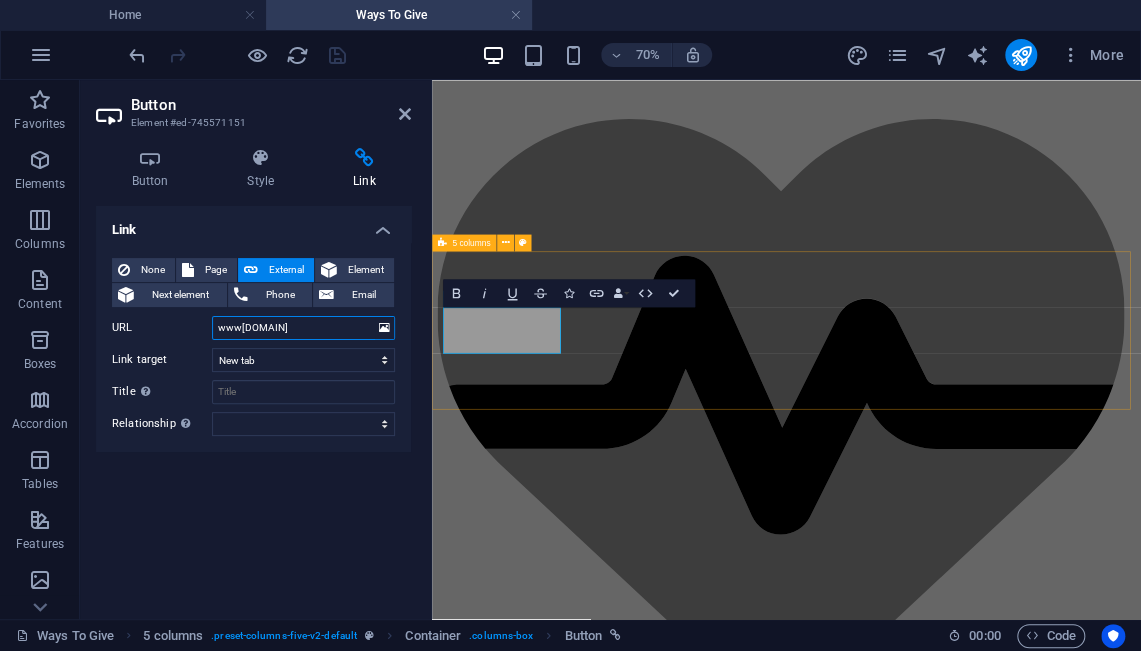 type on "www.buymeacoffee.com/[ORGANIZATION_NAME]" 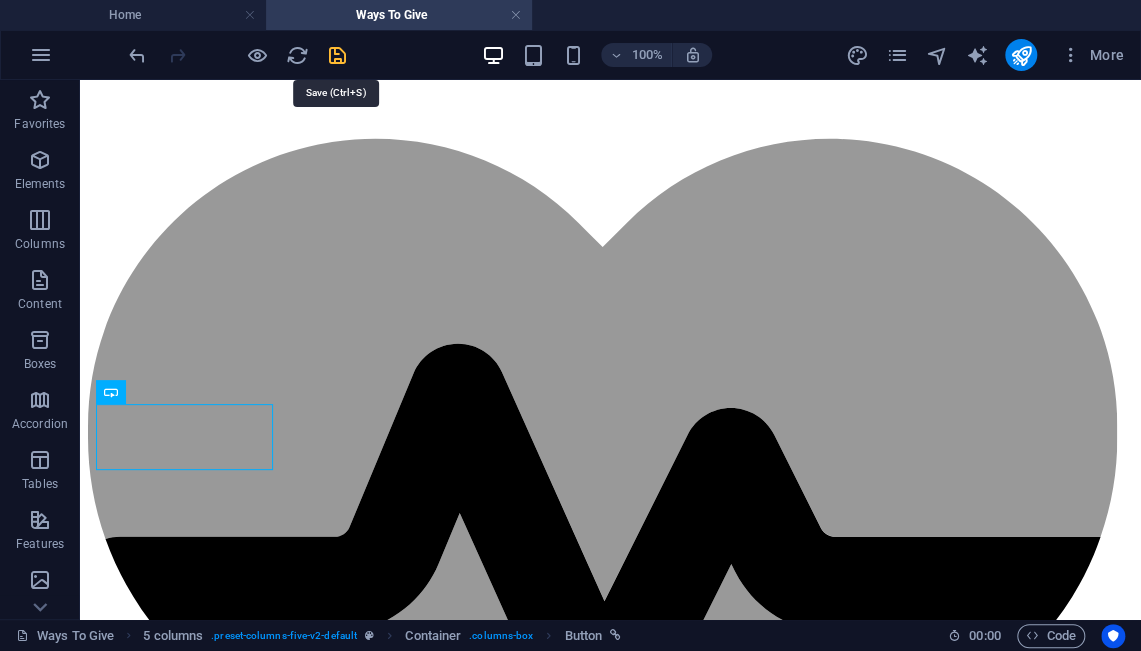 click at bounding box center [337, 55] 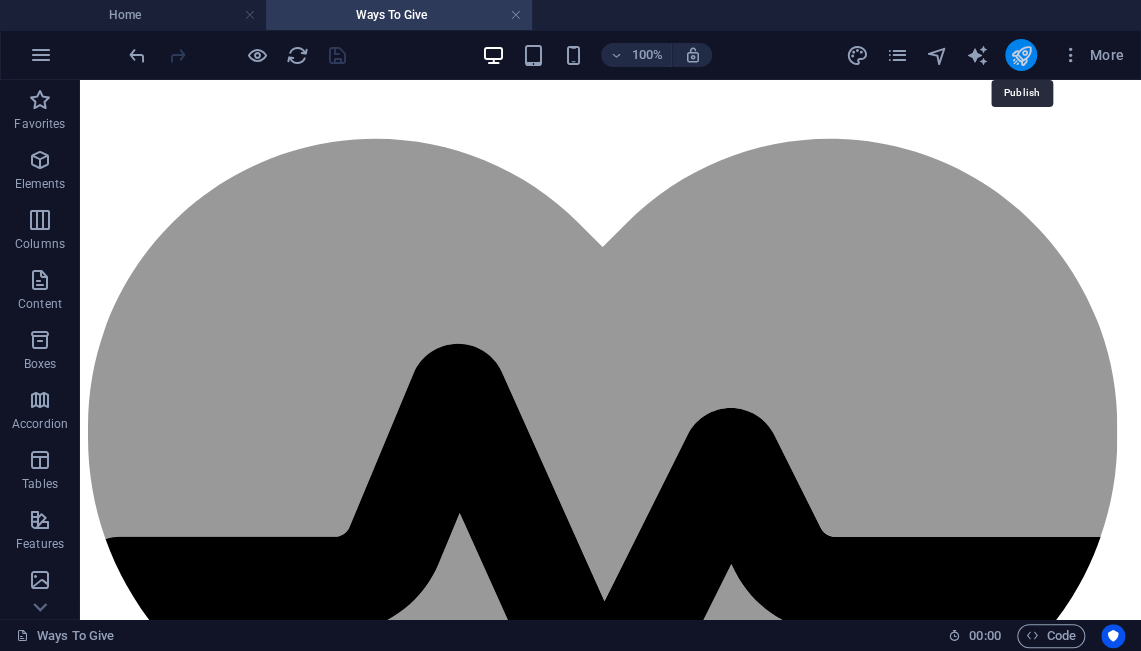 click at bounding box center [1020, 55] 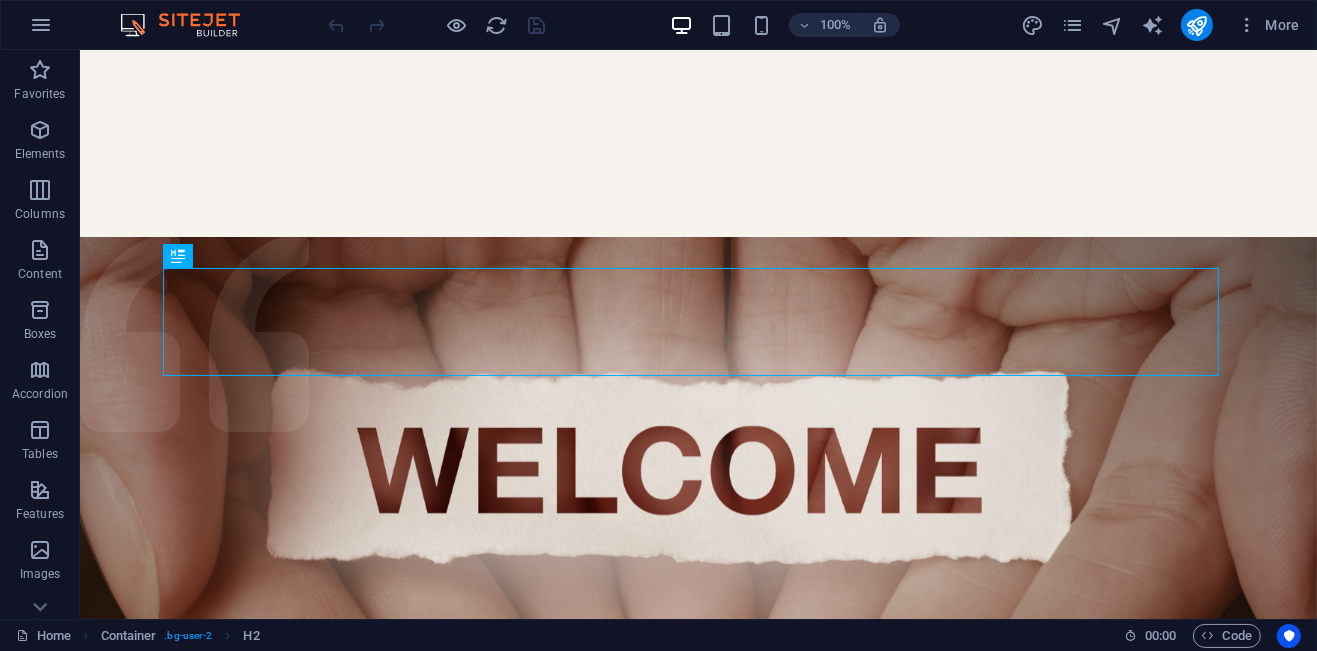scroll, scrollTop: 374, scrollLeft: 0, axis: vertical 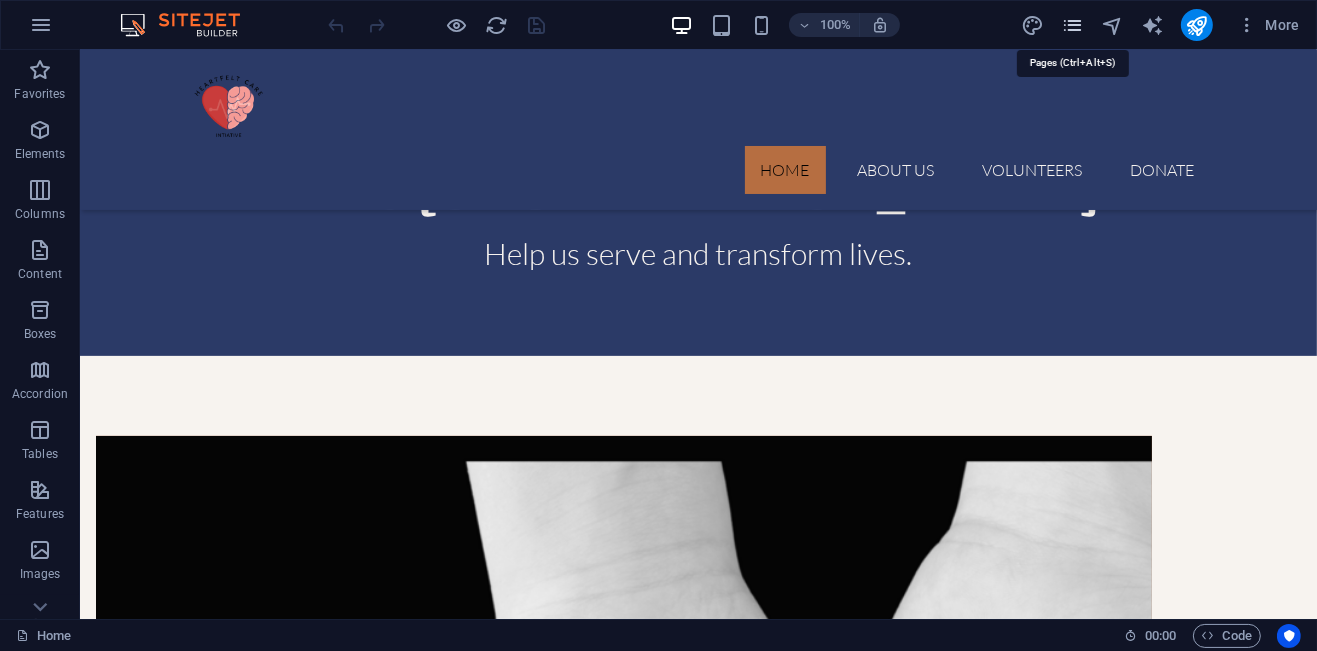 click at bounding box center [1072, 25] 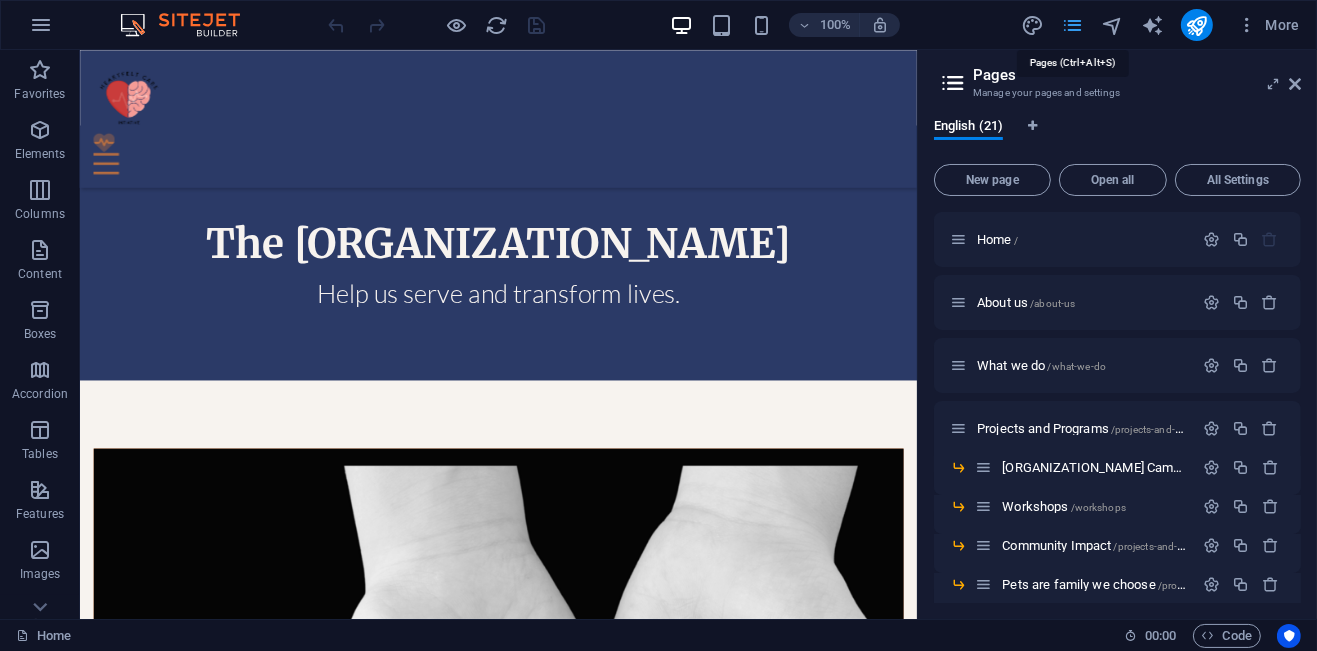 scroll, scrollTop: 785, scrollLeft: 0, axis: vertical 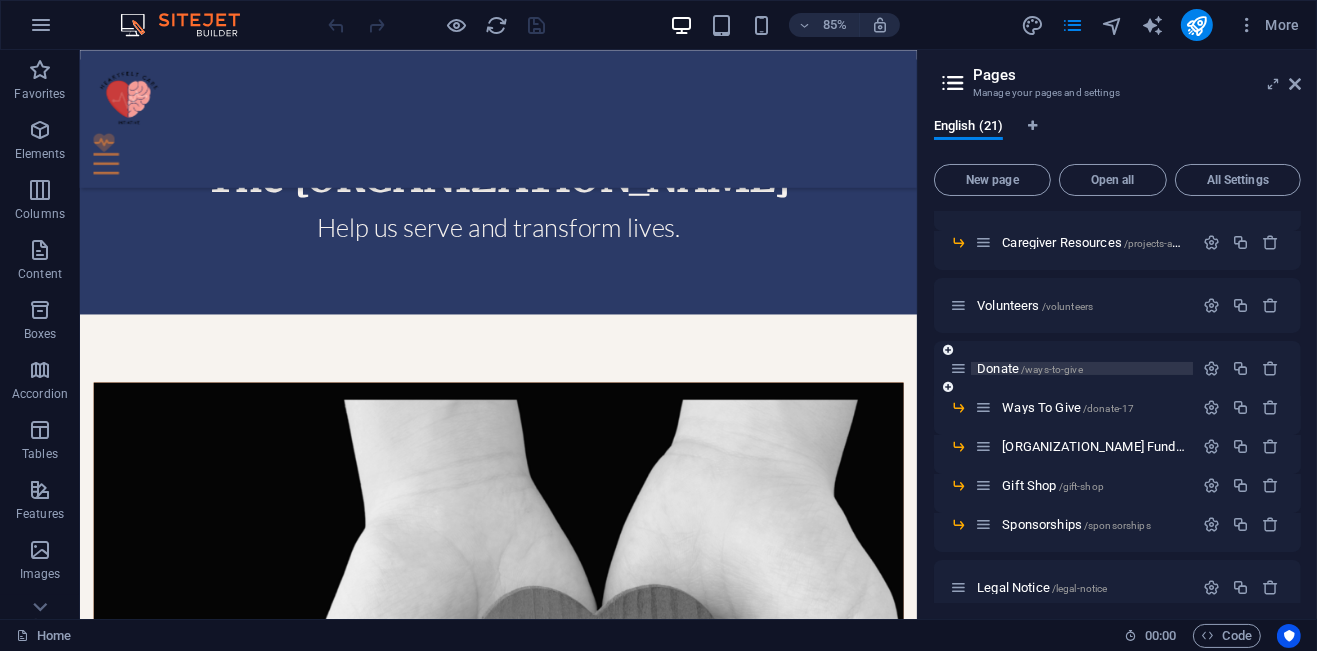 click on "Donate /ways-to-give" at bounding box center [1030, 368] 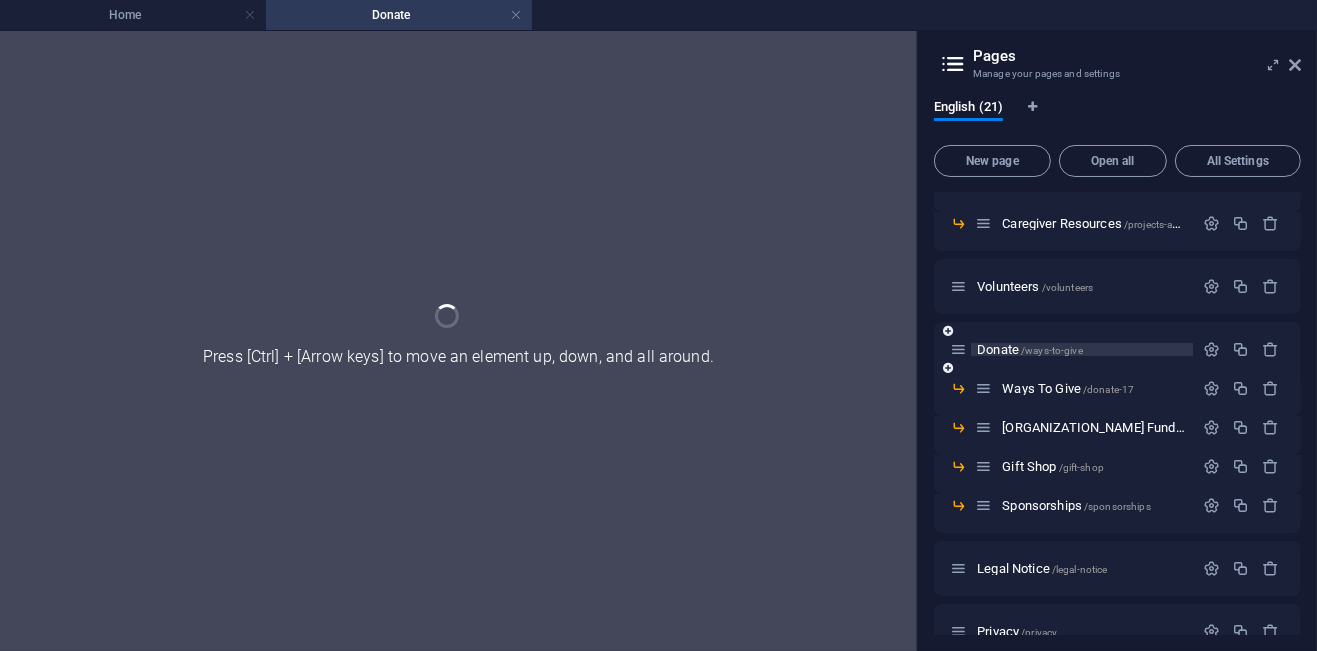 scroll, scrollTop: 0, scrollLeft: 0, axis: both 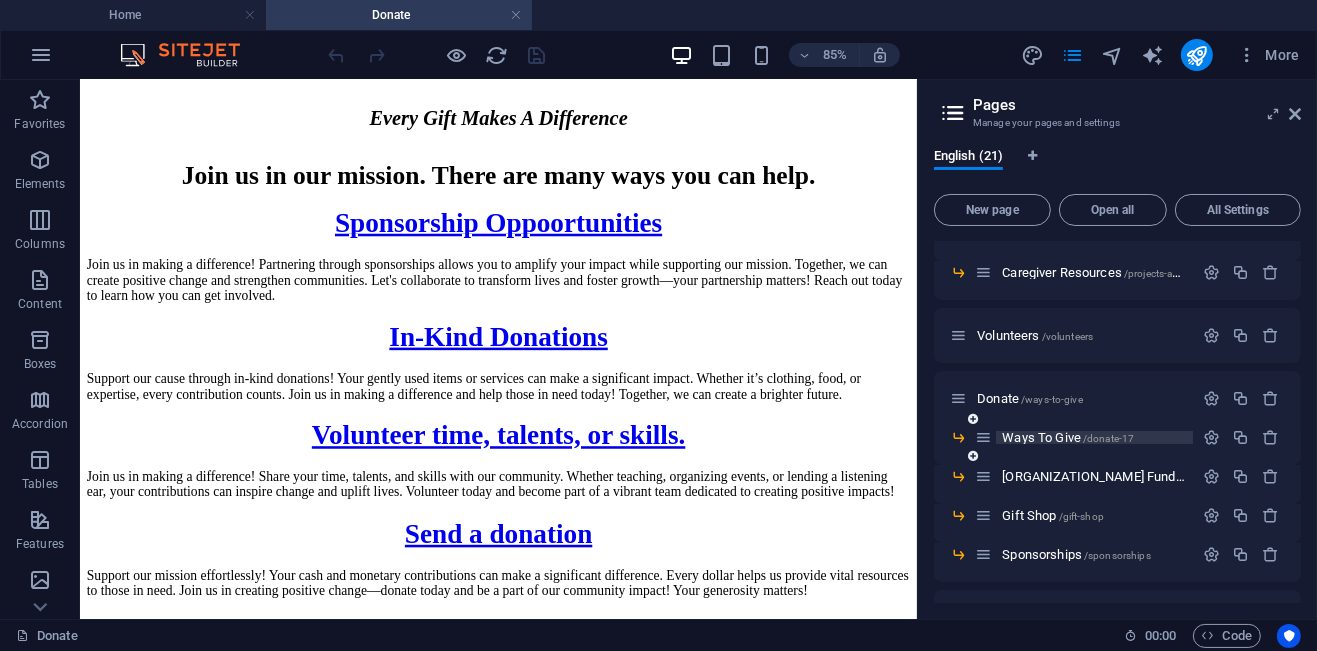 click on "Ways To Give /donate-17" at bounding box center [1068, 437] 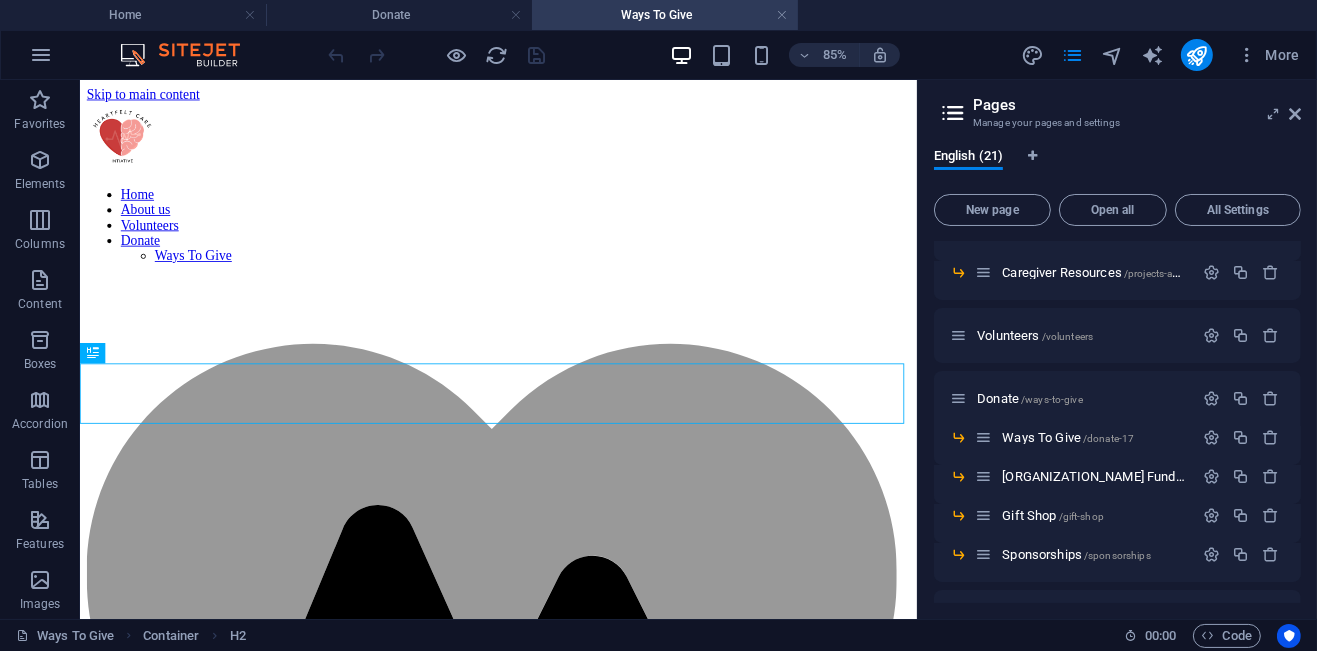 scroll, scrollTop: 393, scrollLeft: 0, axis: vertical 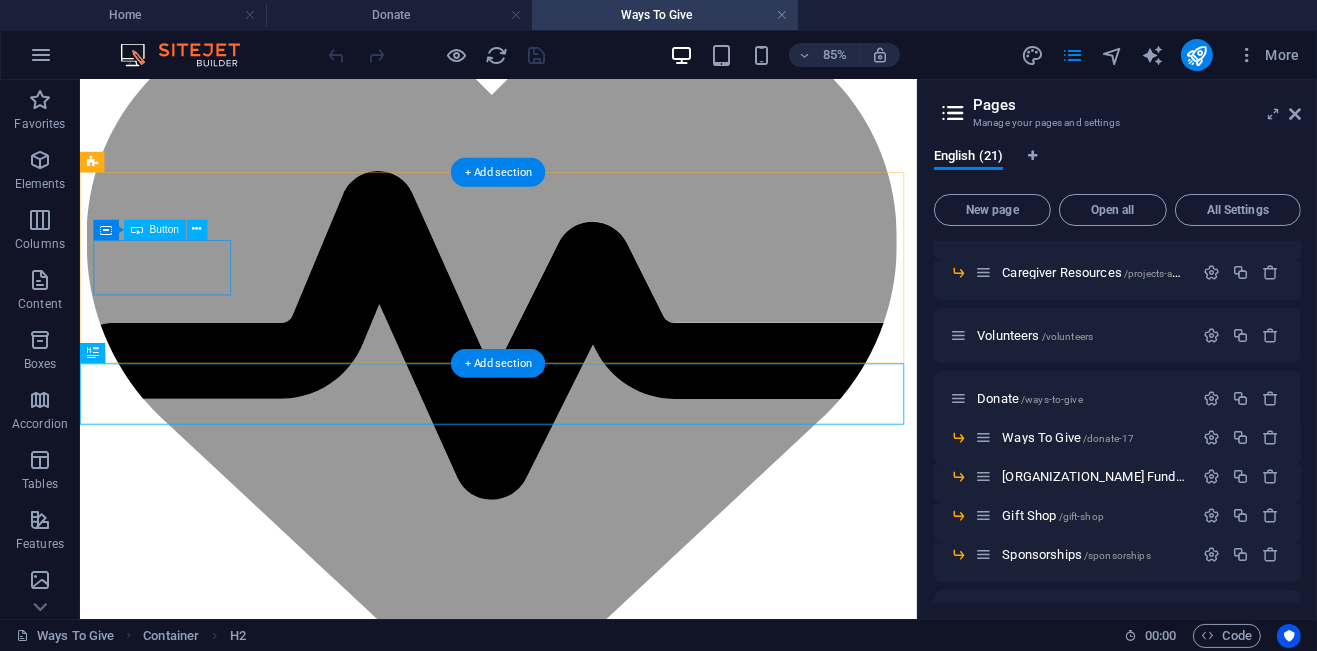 click on "Make a donation" at bounding box center [572, 1160] 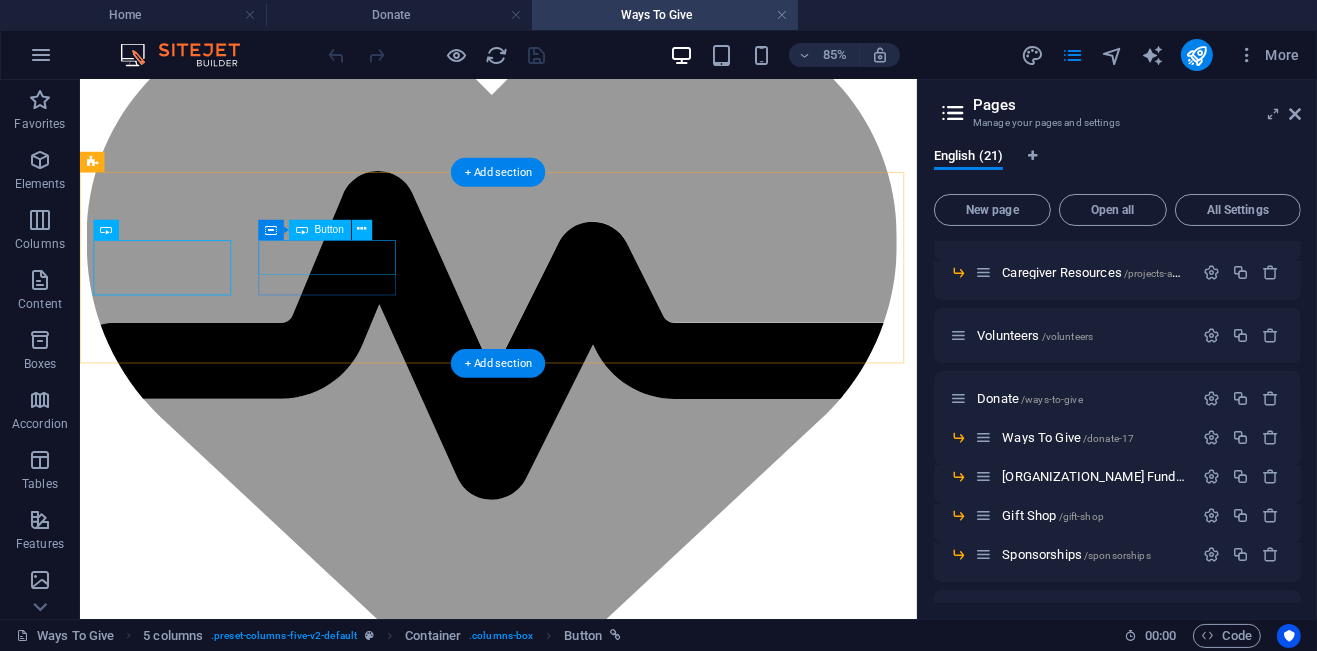 click on "Volunteer" at bounding box center (572, 1178) 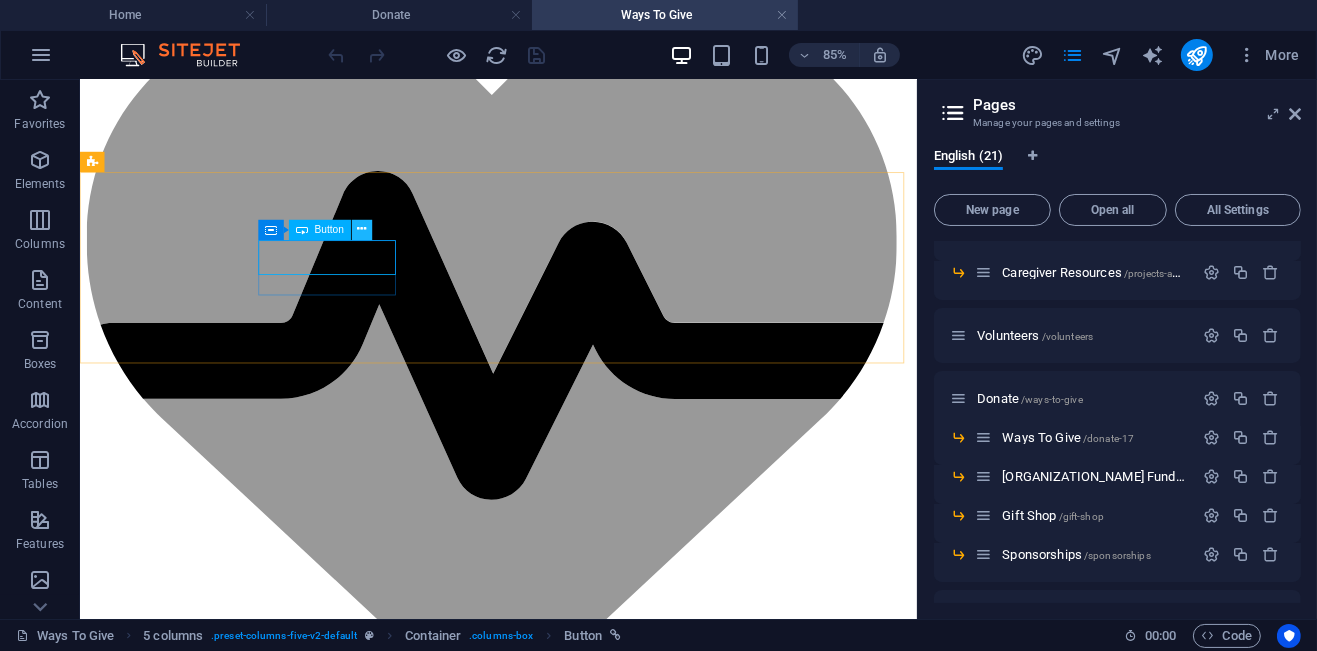click at bounding box center [361, 230] 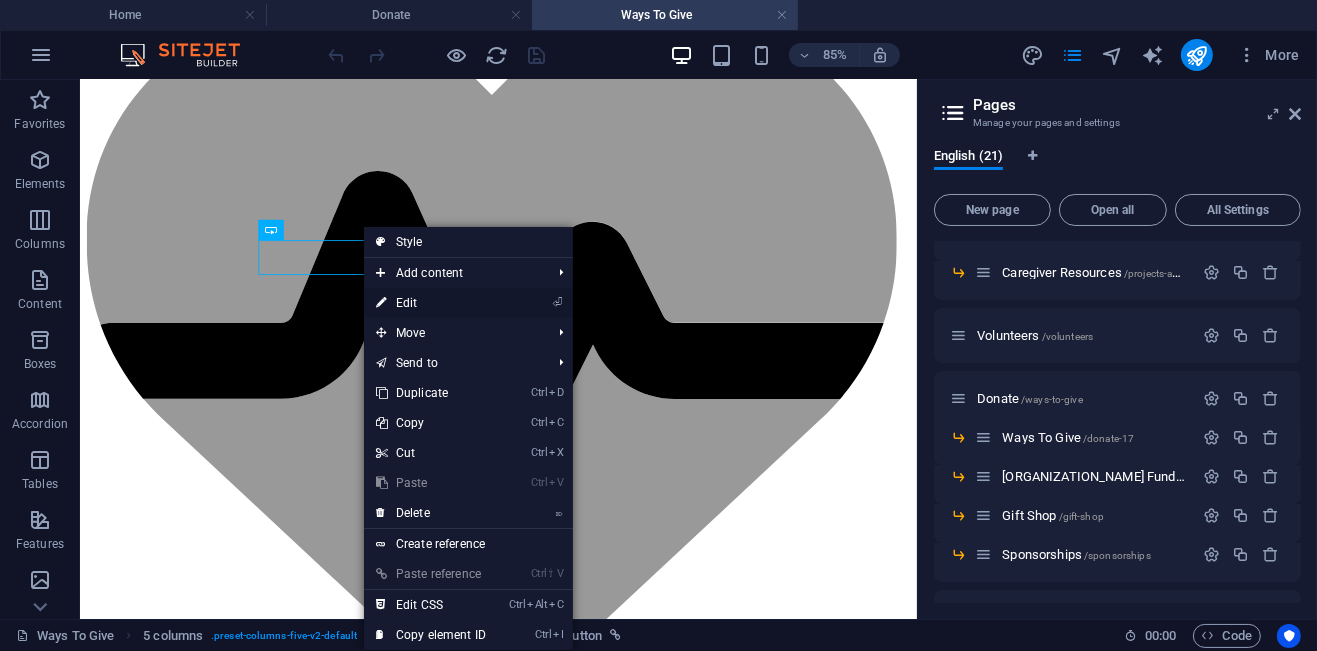 click on "⏎  Edit" at bounding box center [431, 303] 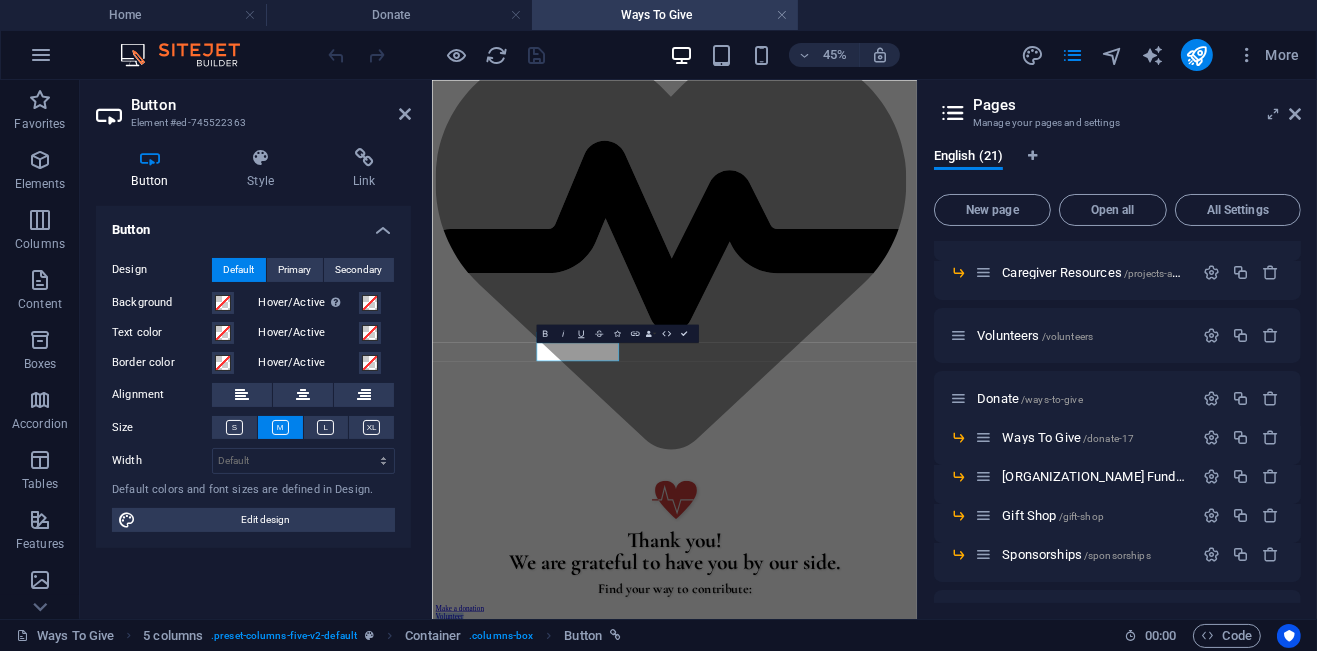 scroll, scrollTop: 0, scrollLeft: 0, axis: both 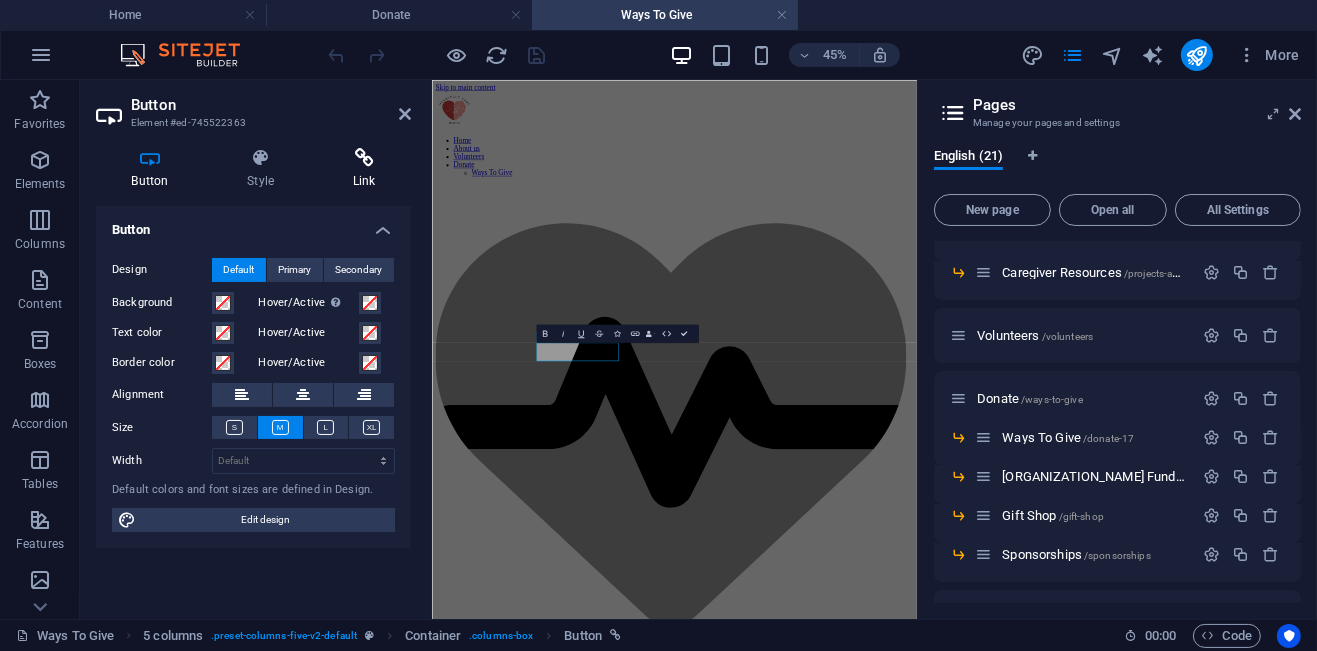 click at bounding box center [364, 158] 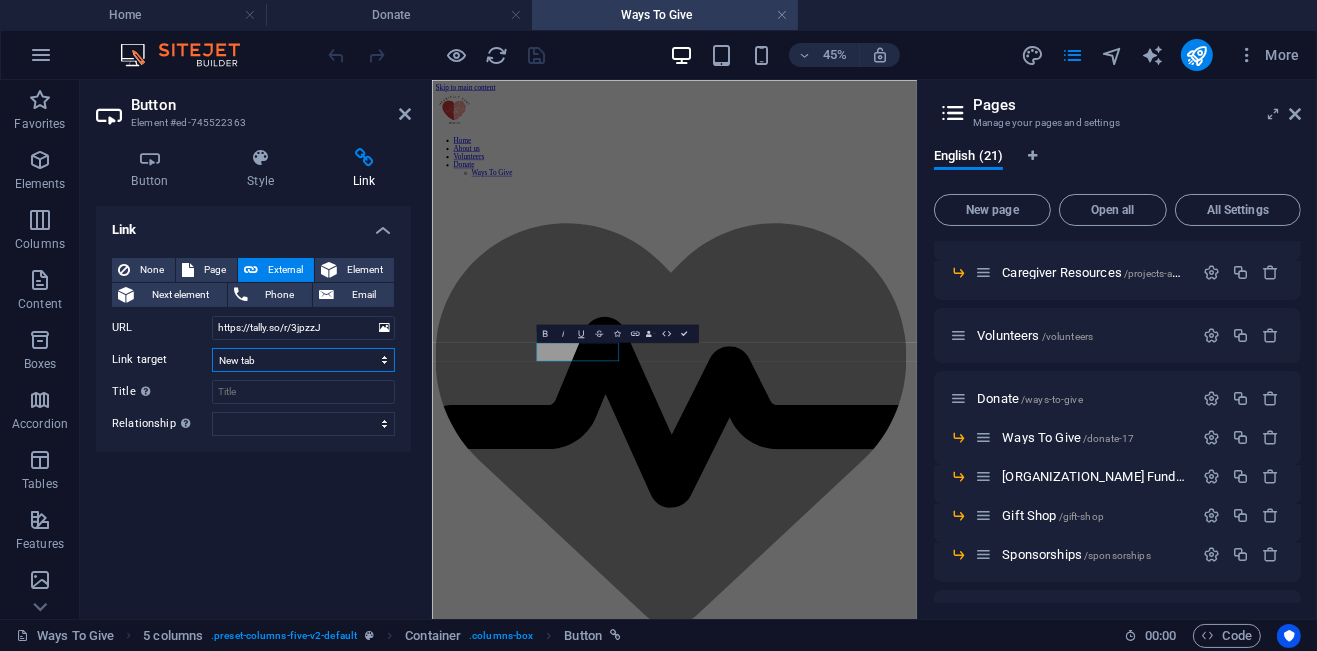 click on "New tab Same tab Overlay" at bounding box center (303, 360) 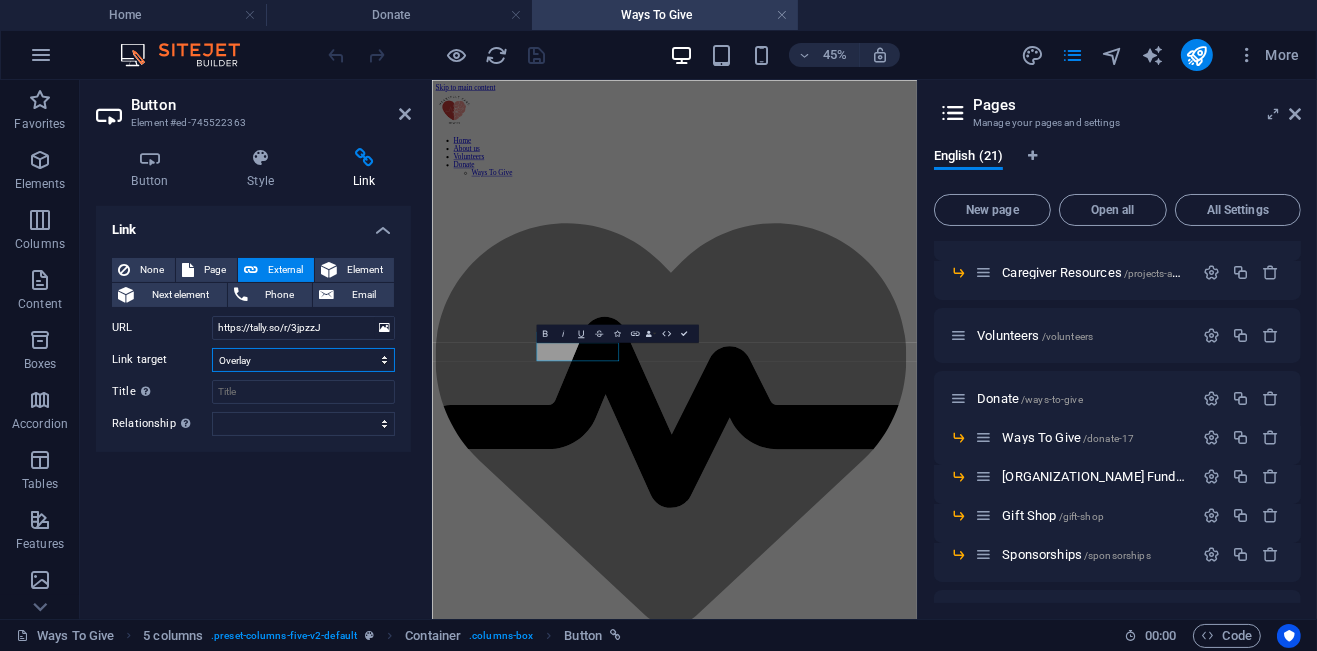 click on "New tab Same tab Overlay" at bounding box center (303, 360) 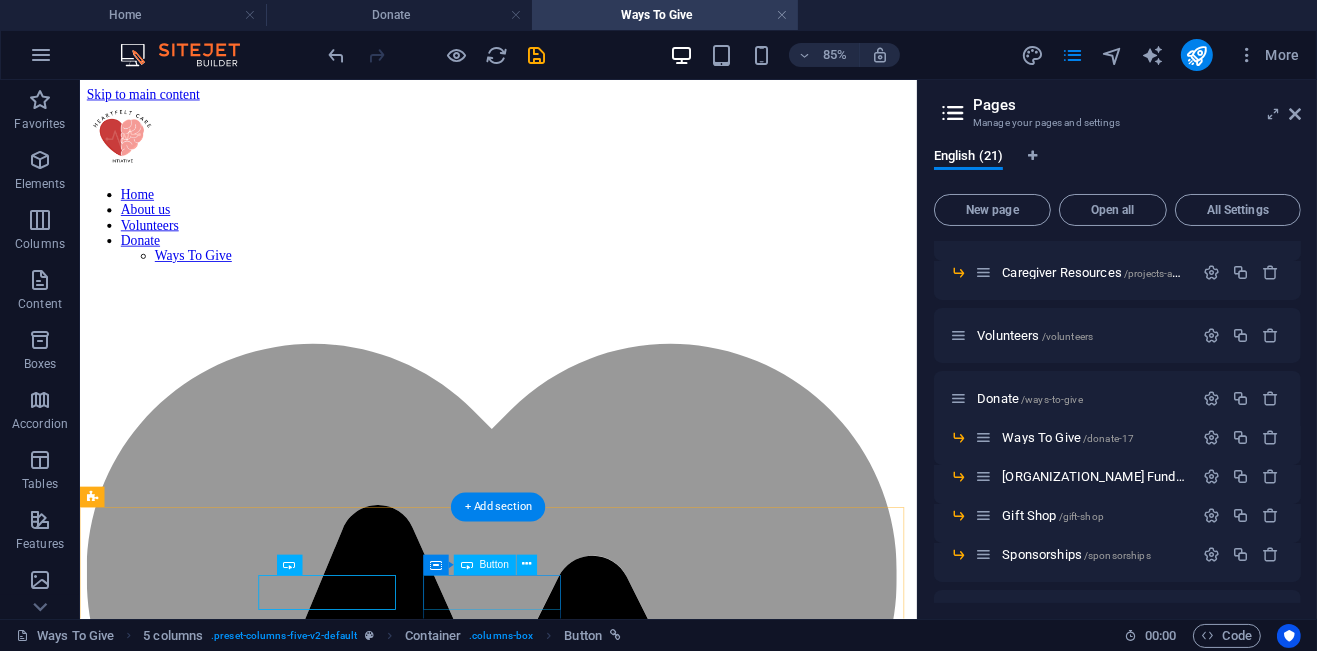 click on "Visit giftshop" at bounding box center [572, 1589] 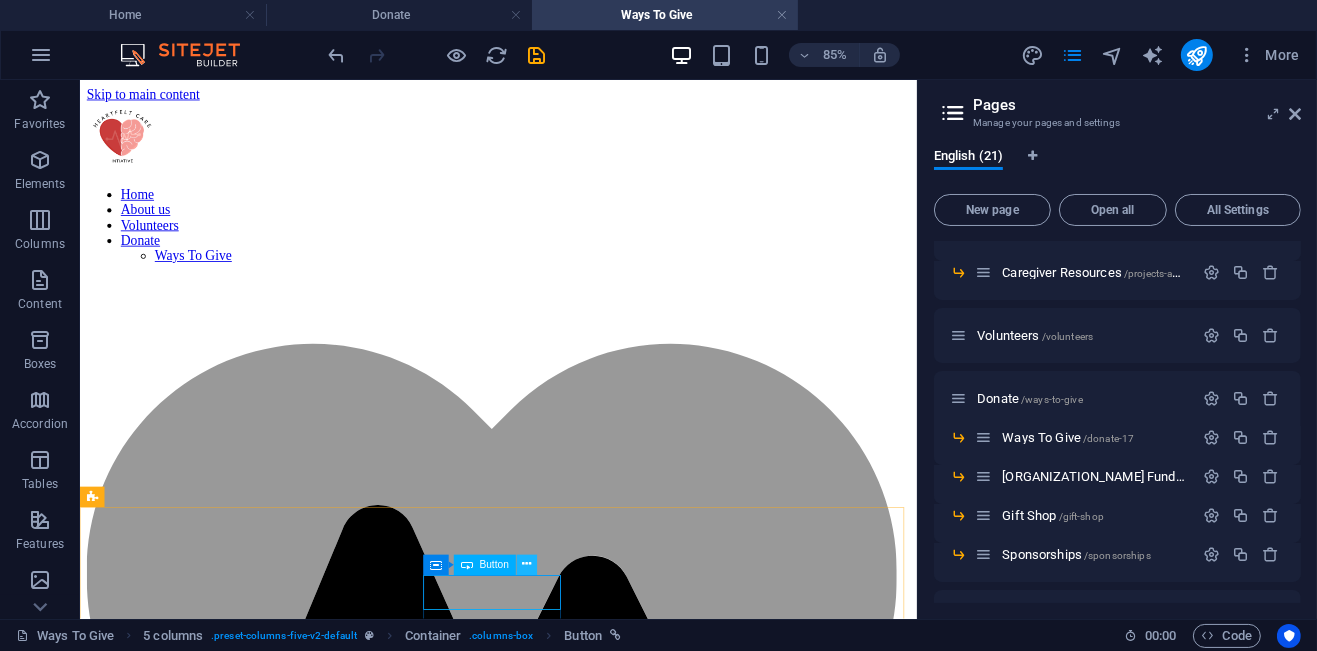 click at bounding box center (527, 565) 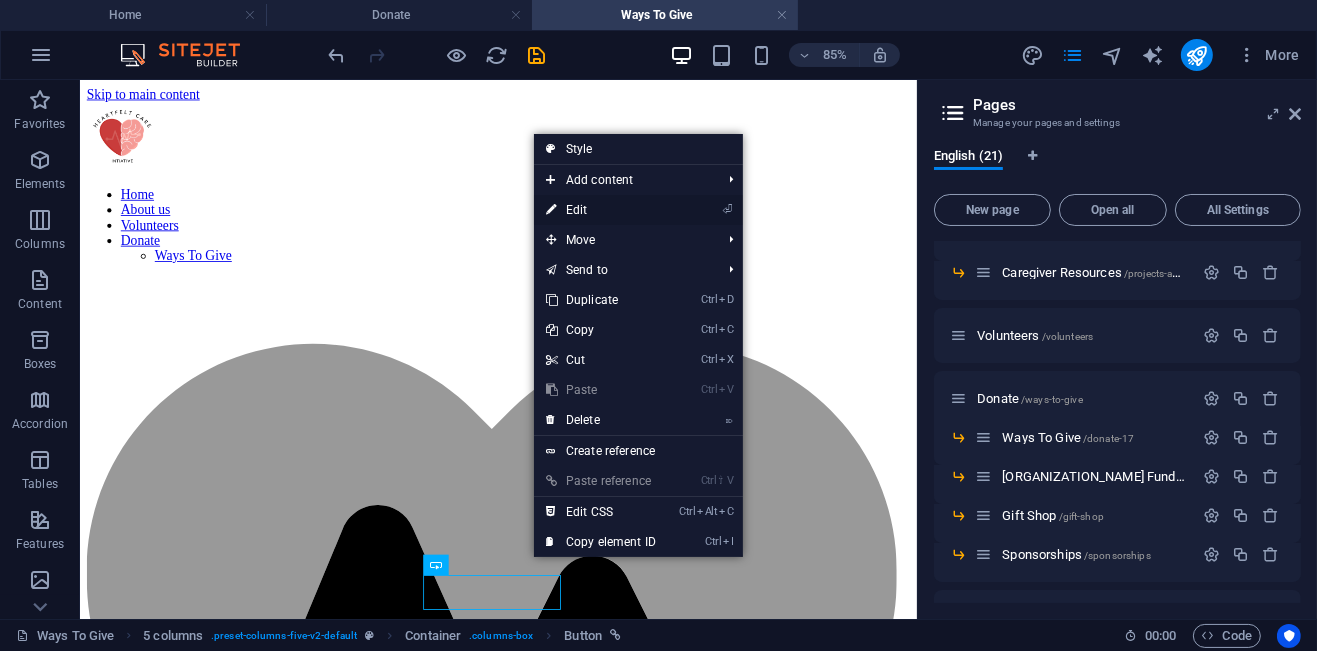 click on "⏎  Edit" at bounding box center [601, 210] 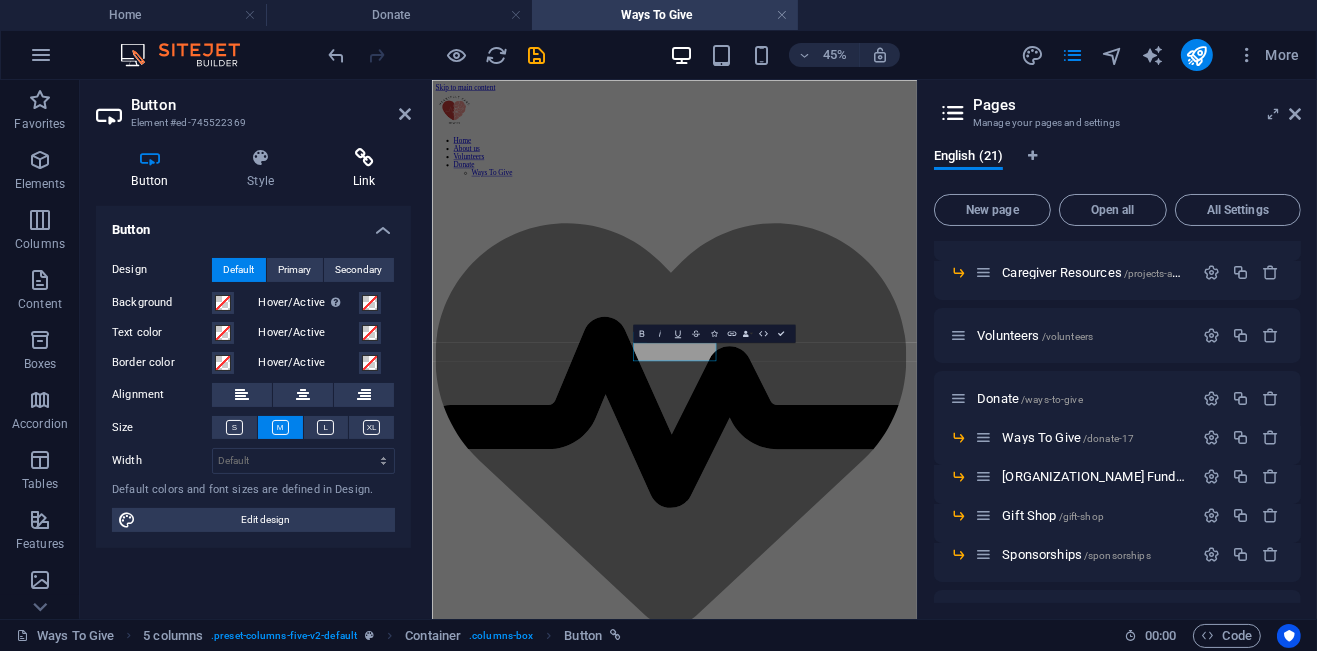 click on "Link" at bounding box center [364, 169] 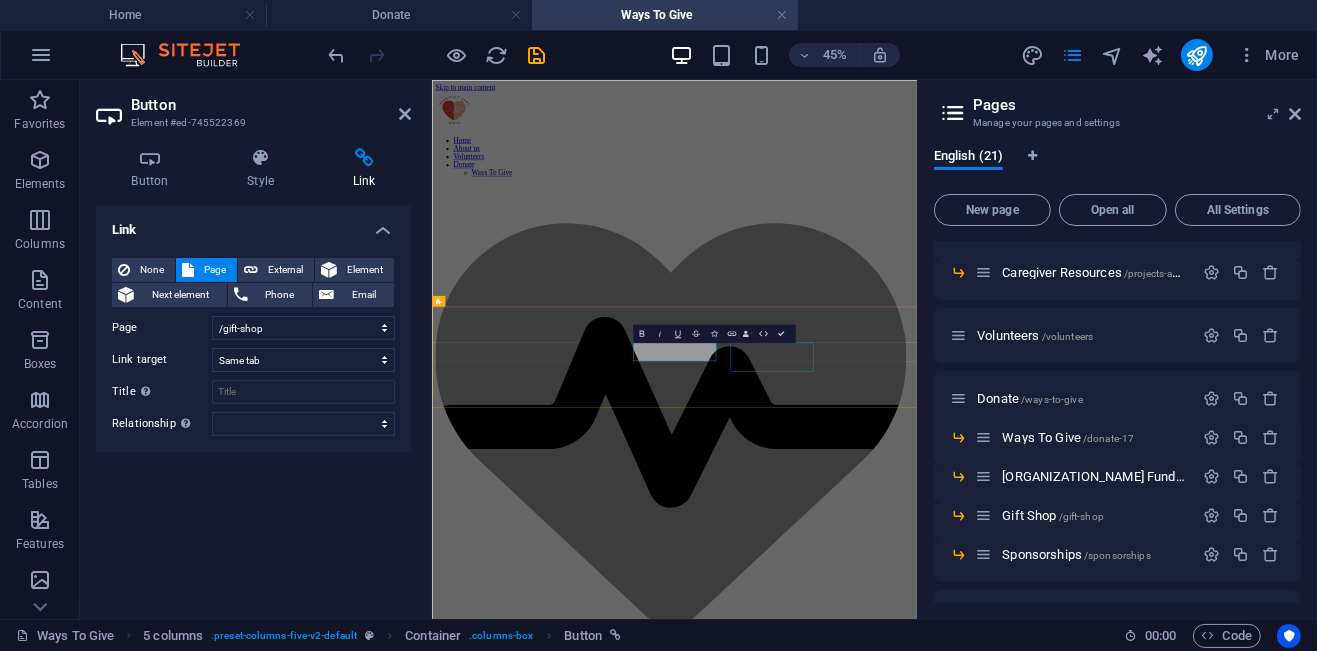 click on "in-kind donation" at bounding box center [970, 1700] 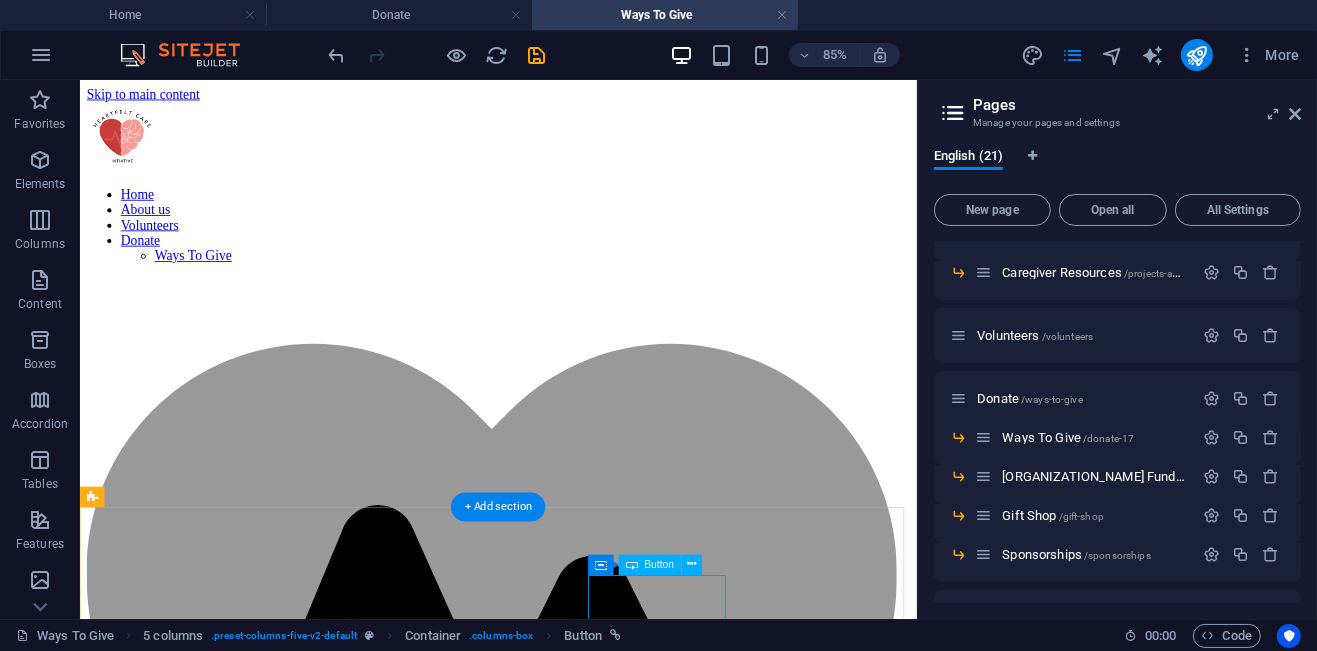 click on "in-kind donation" at bounding box center [572, 1607] 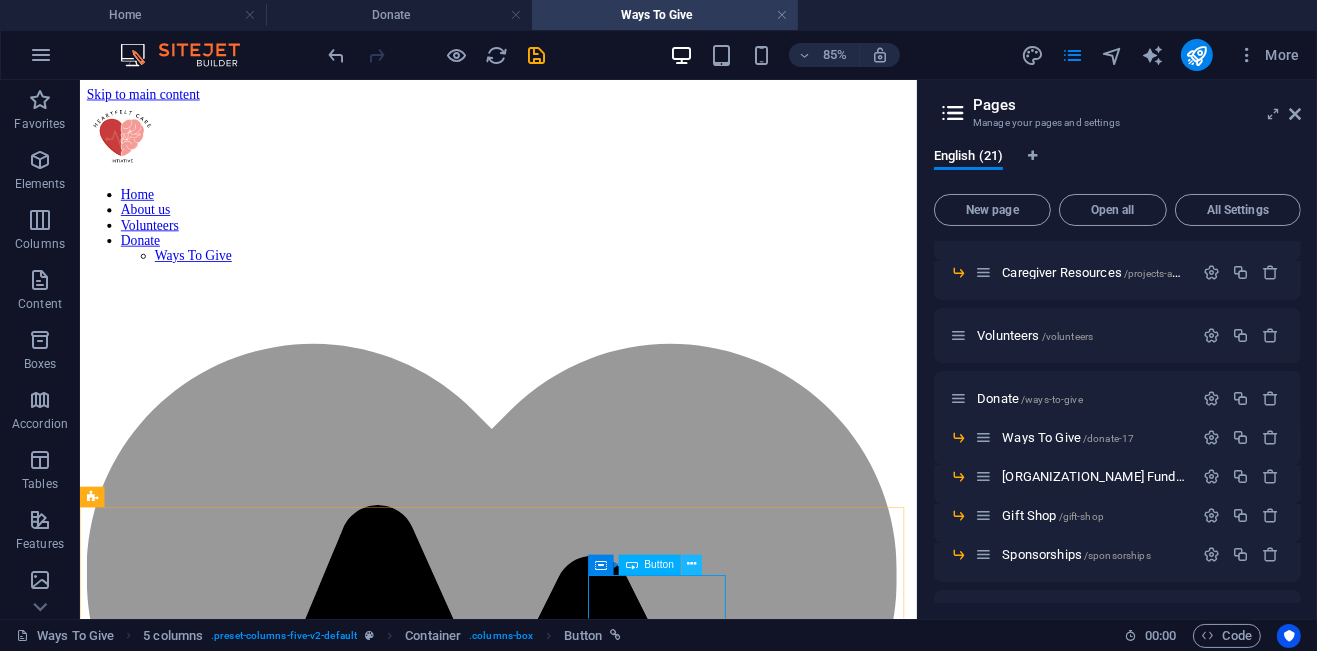 click at bounding box center (691, 565) 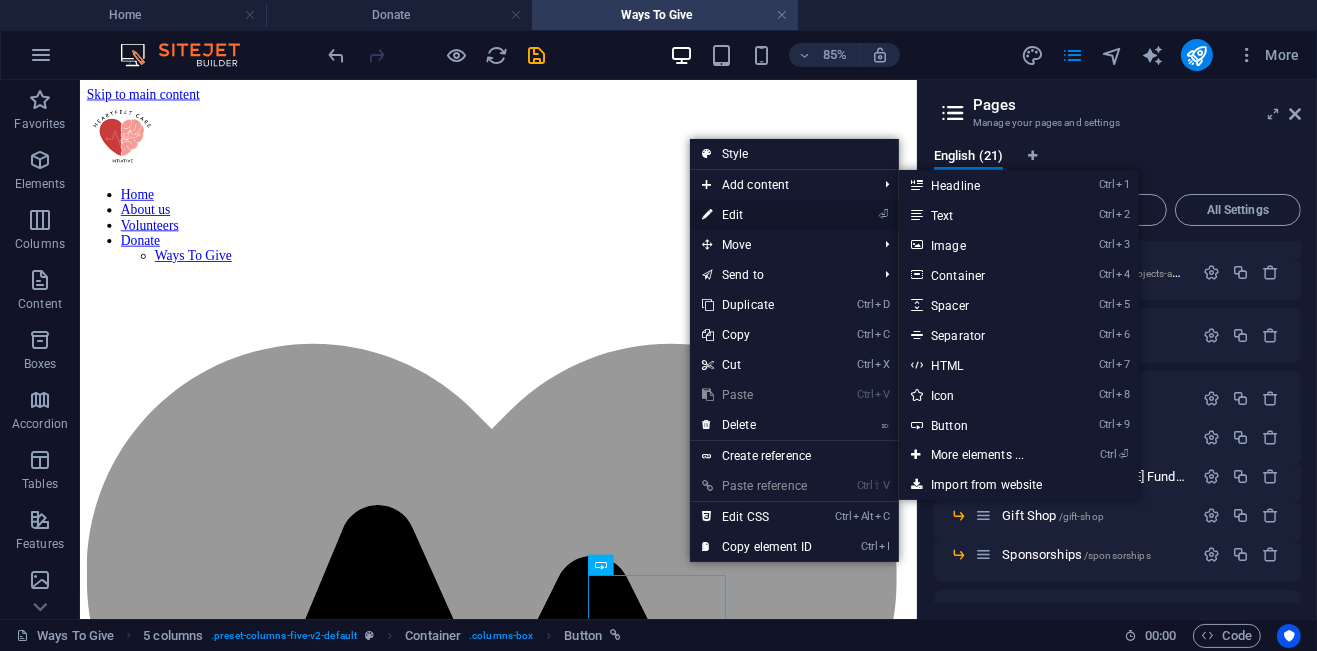click on "⏎  Edit" at bounding box center [757, 215] 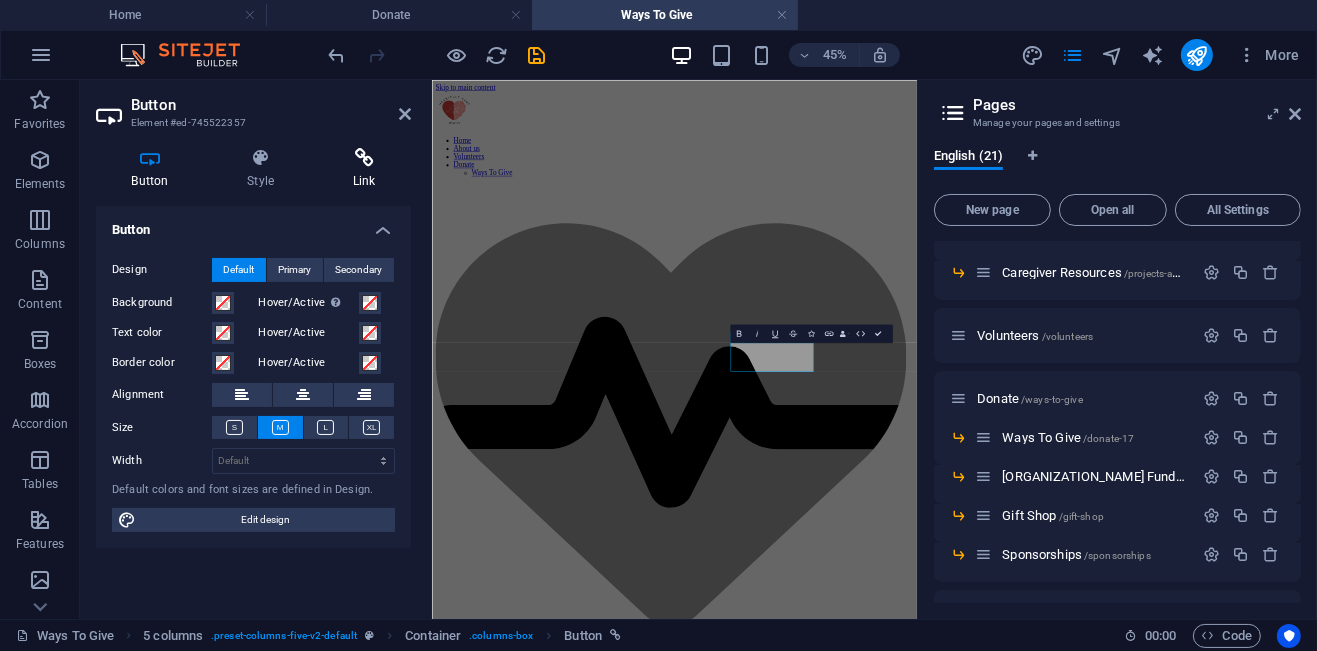 click at bounding box center [364, 158] 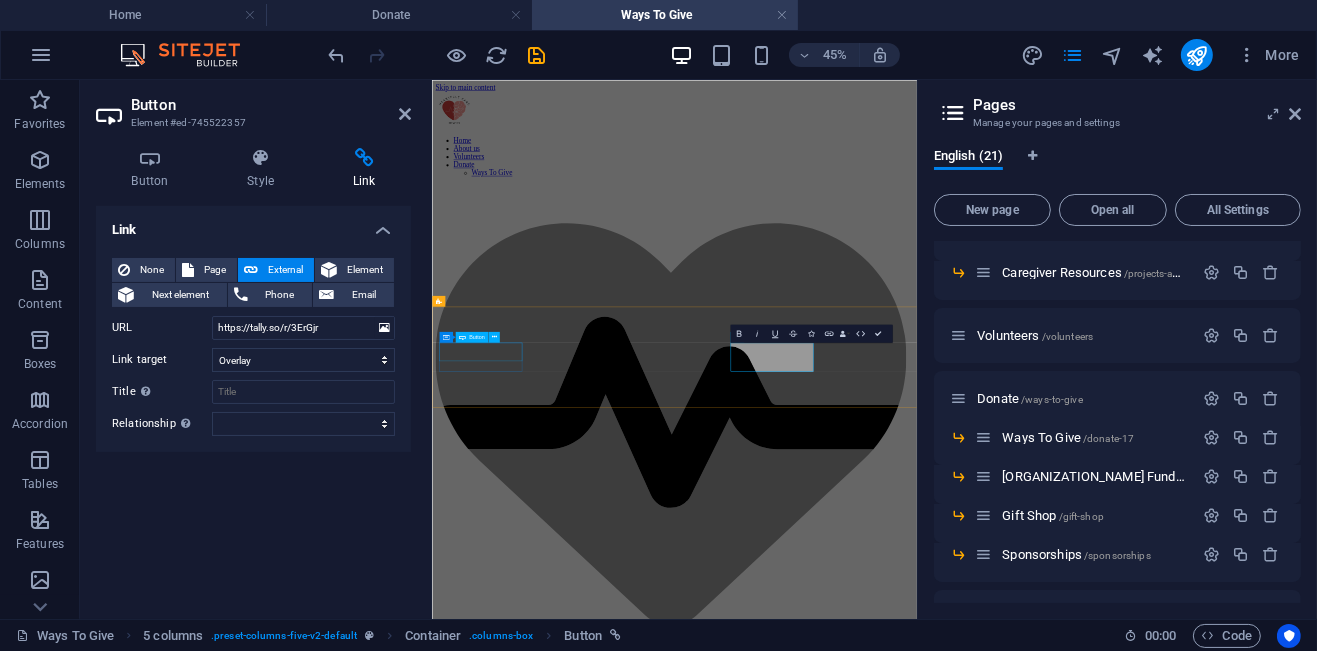 click on "Make a donation" at bounding box center [970, 1646] 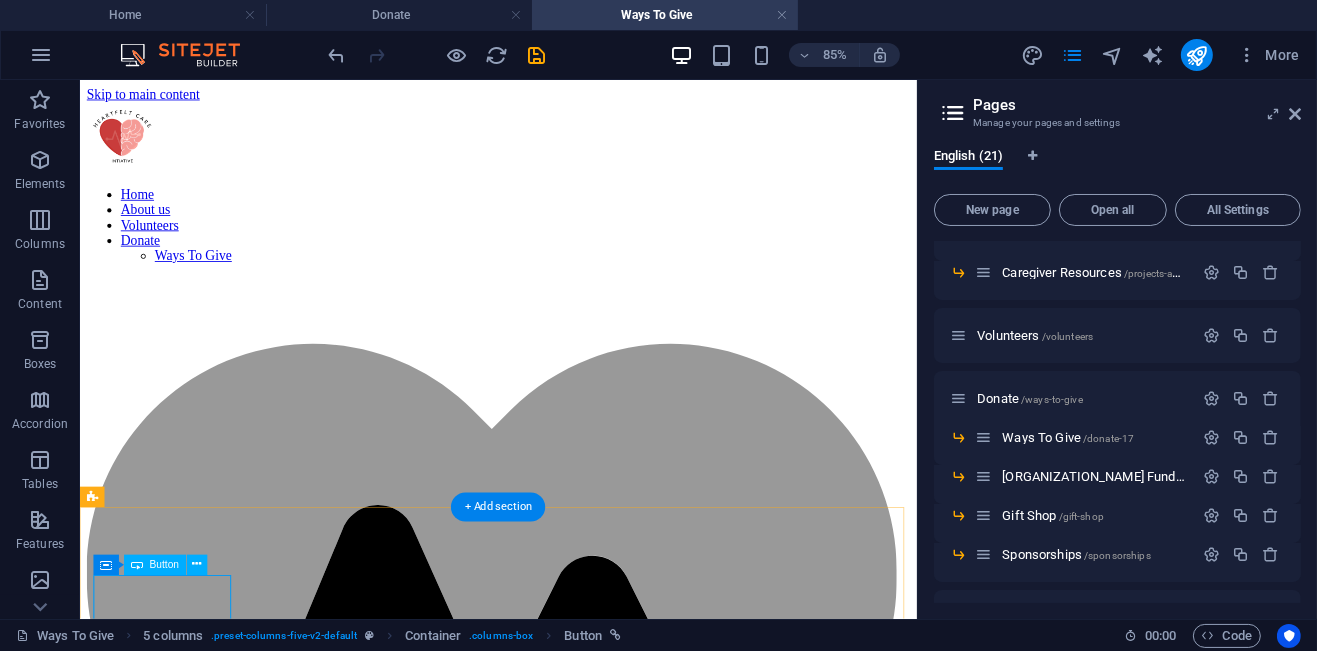 click on "Make a donation" at bounding box center (572, 1553) 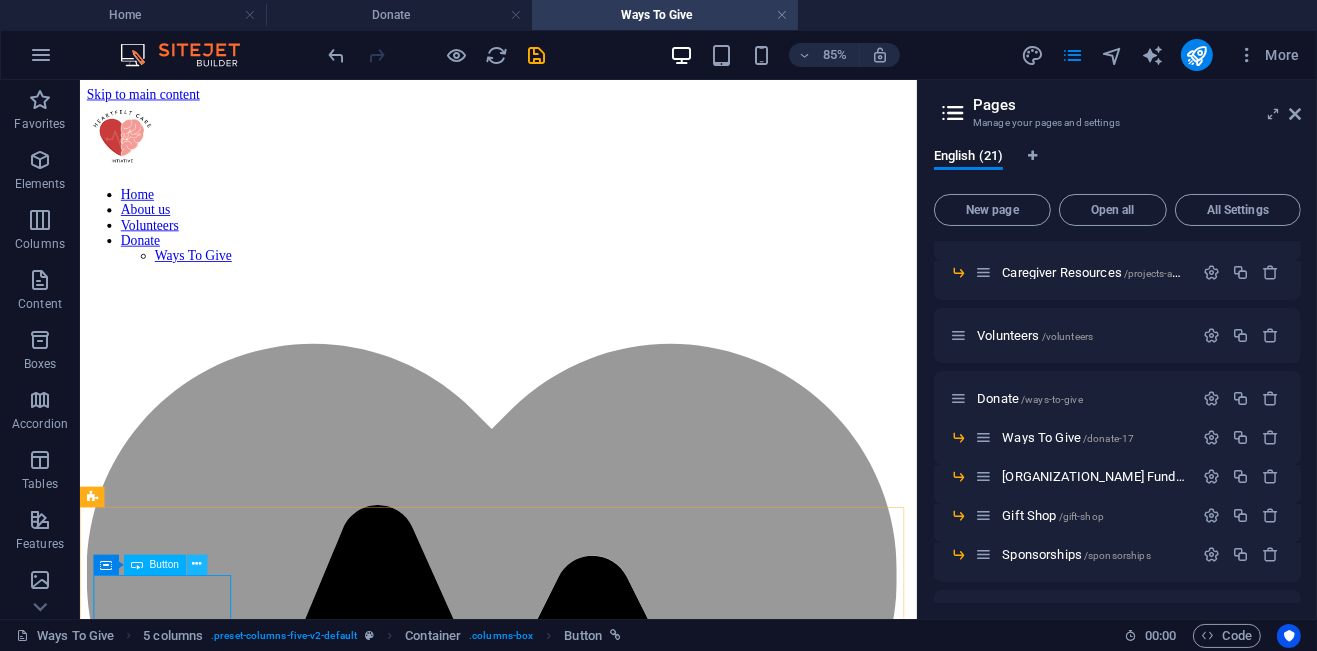 click at bounding box center [197, 565] 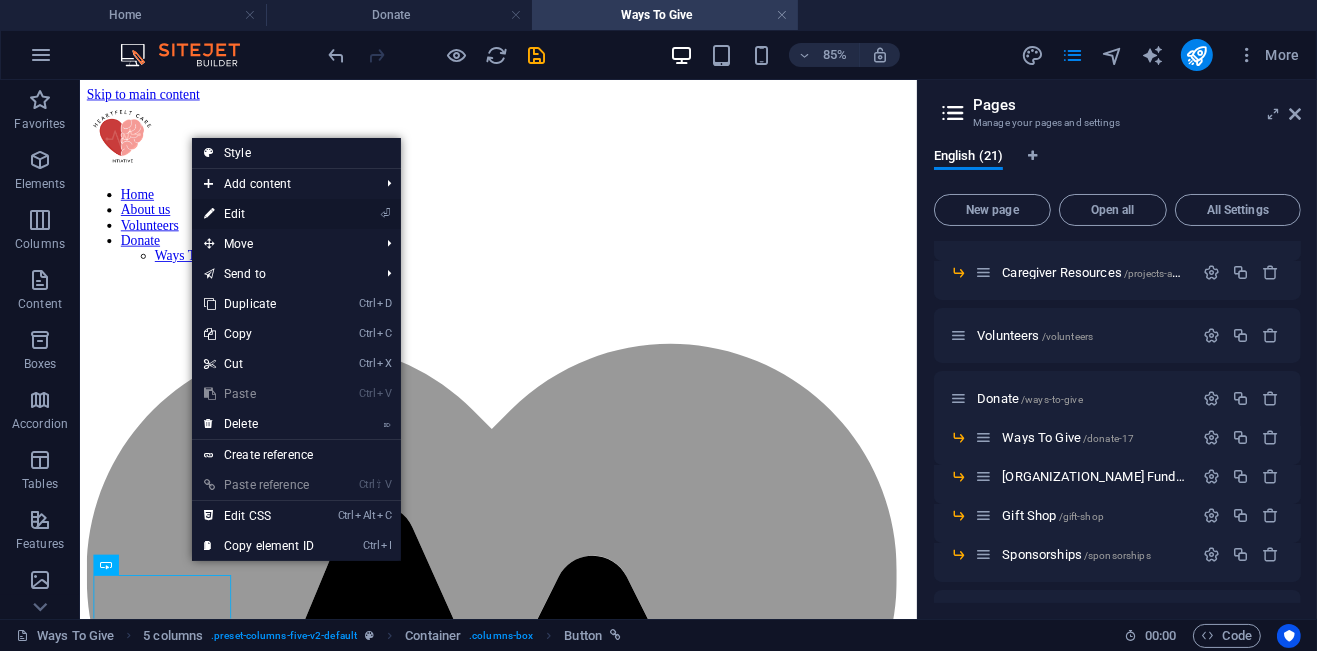 click on "⏎  Edit" at bounding box center (259, 214) 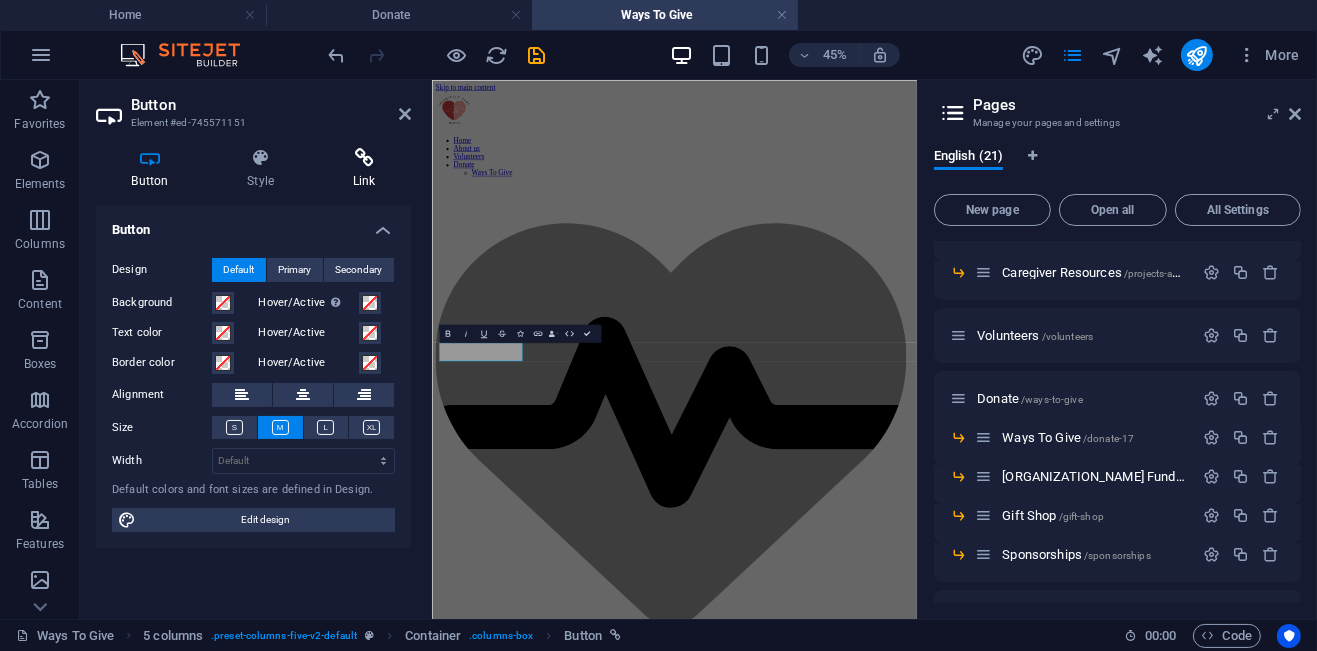 click at bounding box center (364, 158) 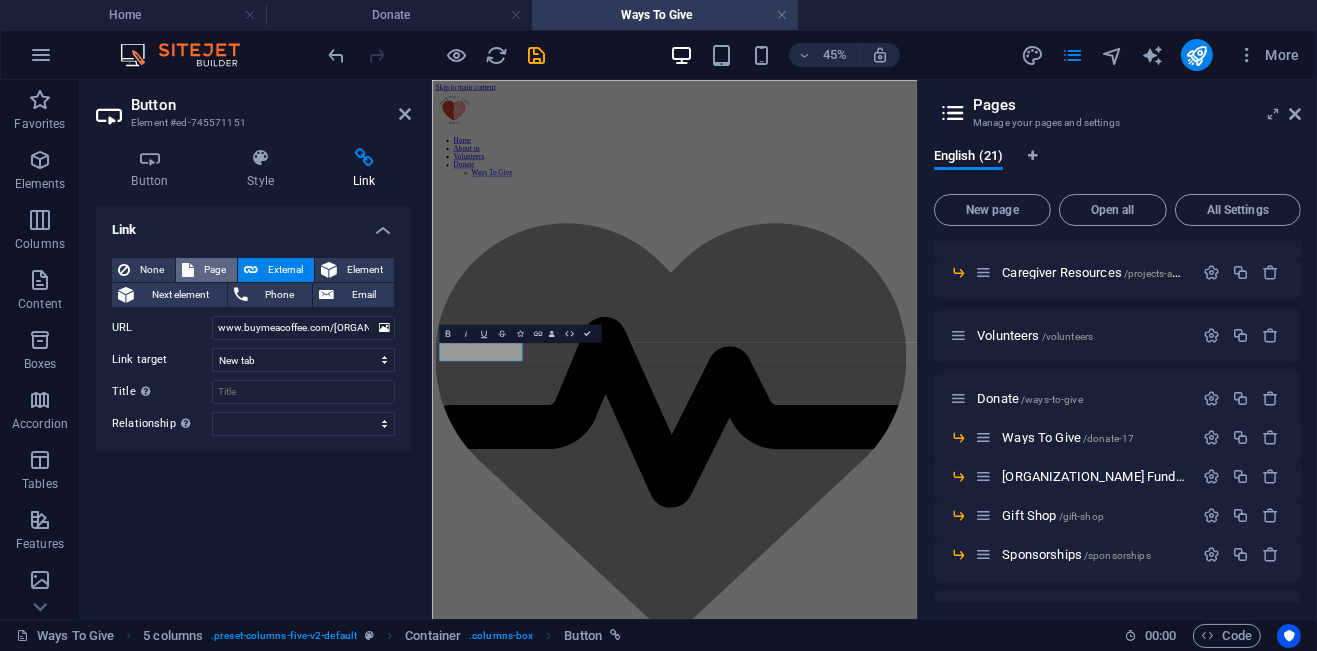click on "Page" at bounding box center (215, 270) 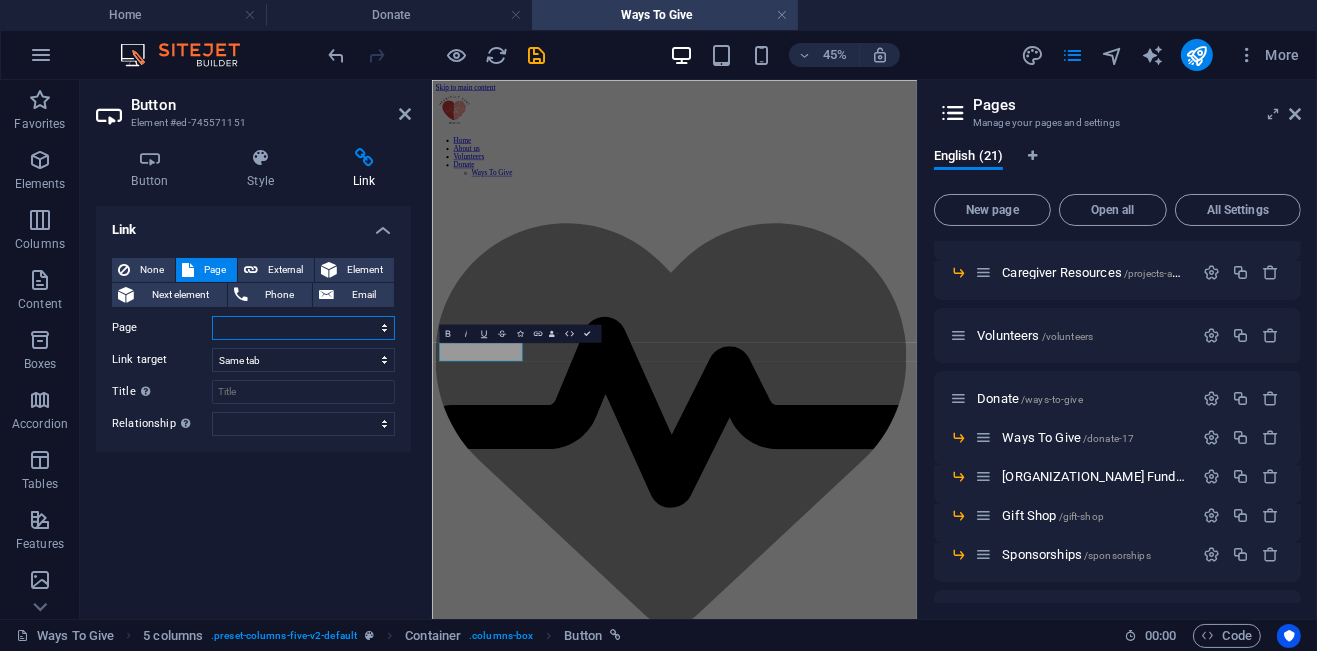 click on "Home About us What we do Projects and Programs -- [ORGANIZATION_NAME] Campaign -- Workshops -- Community Impact -- Pets are family we choose -- Caregiver Resources Volunteers Donate -- Ways To Give -- [ORGANIZATION_NAME] Fundraiser -- Gift Shop -- Sponsorships Legal Notice Privacy News &amp; Resources Hub New page" at bounding box center (303, 328) 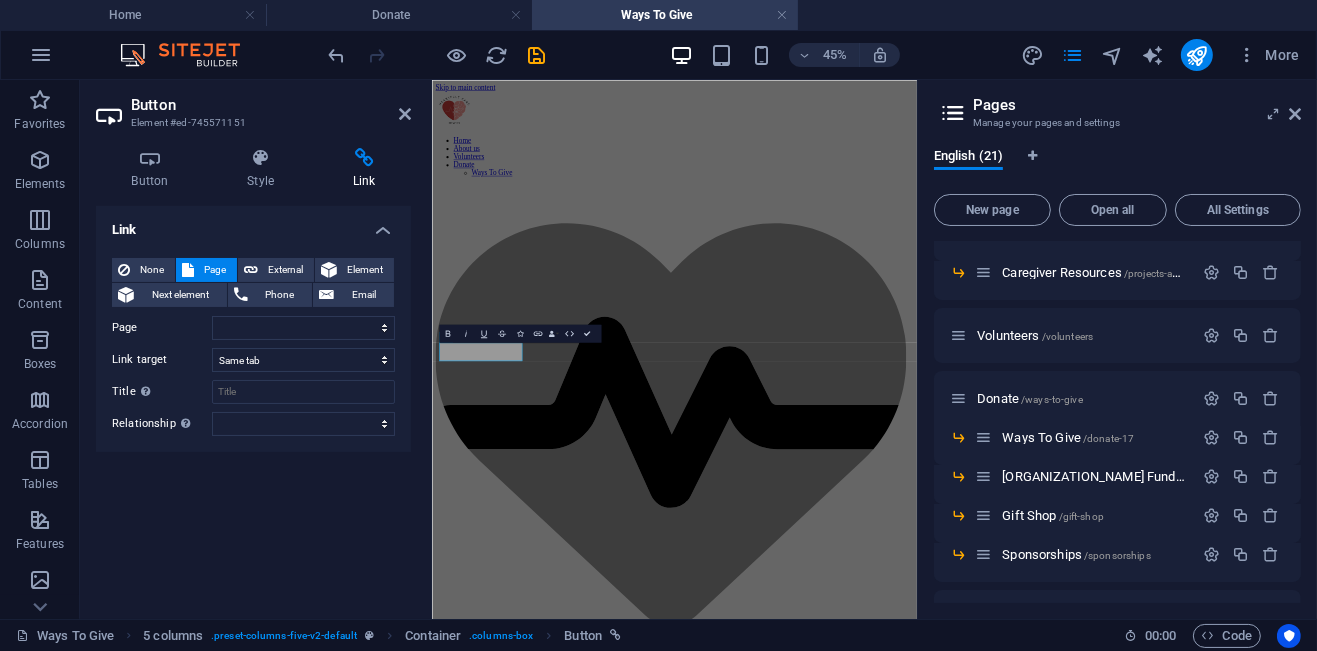 click on "Page" at bounding box center [206, 270] 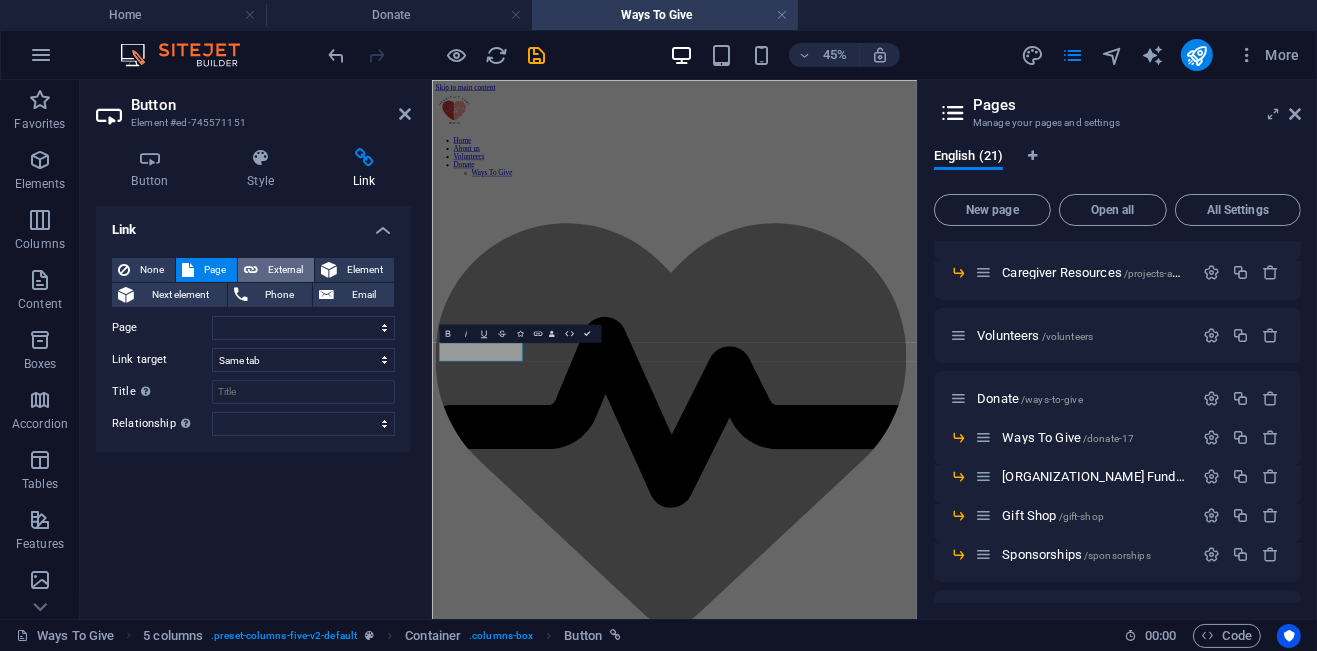 click on "External" at bounding box center (286, 270) 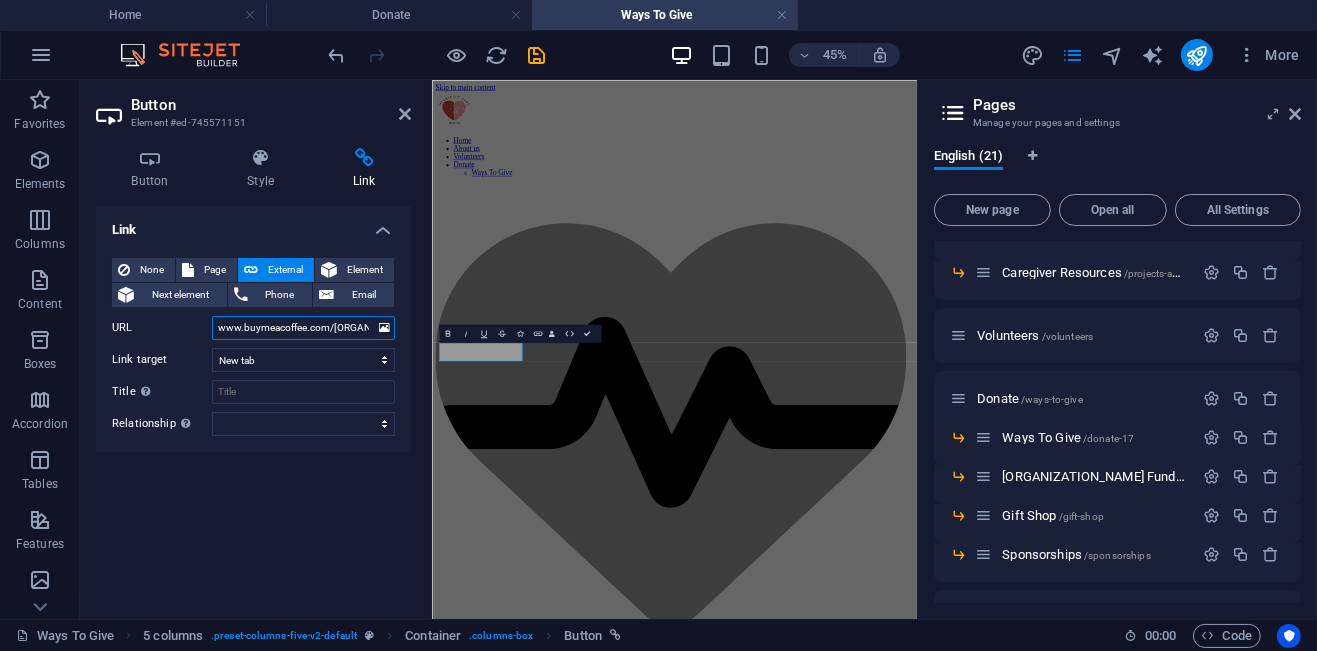 scroll, scrollTop: 0, scrollLeft: 57, axis: horizontal 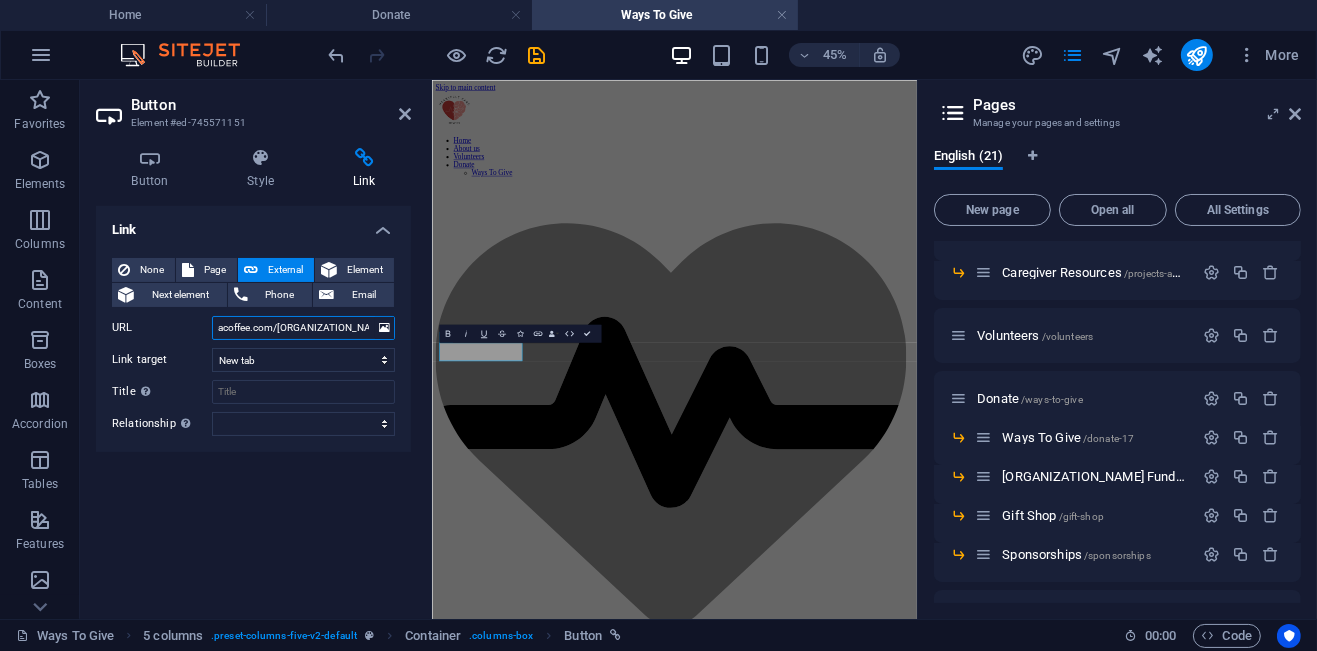click on "www.buymeacoffee.com/[ORGANIZATION_NAME]" at bounding box center [303, 328] 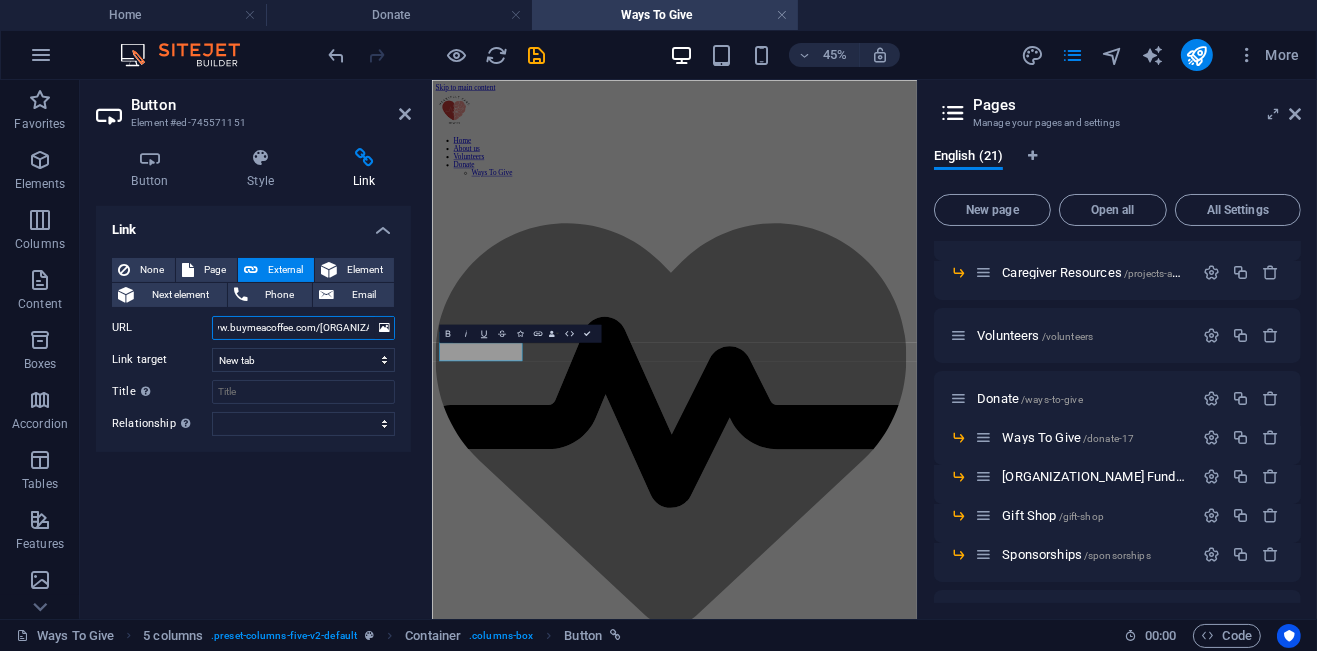 scroll, scrollTop: 0, scrollLeft: 0, axis: both 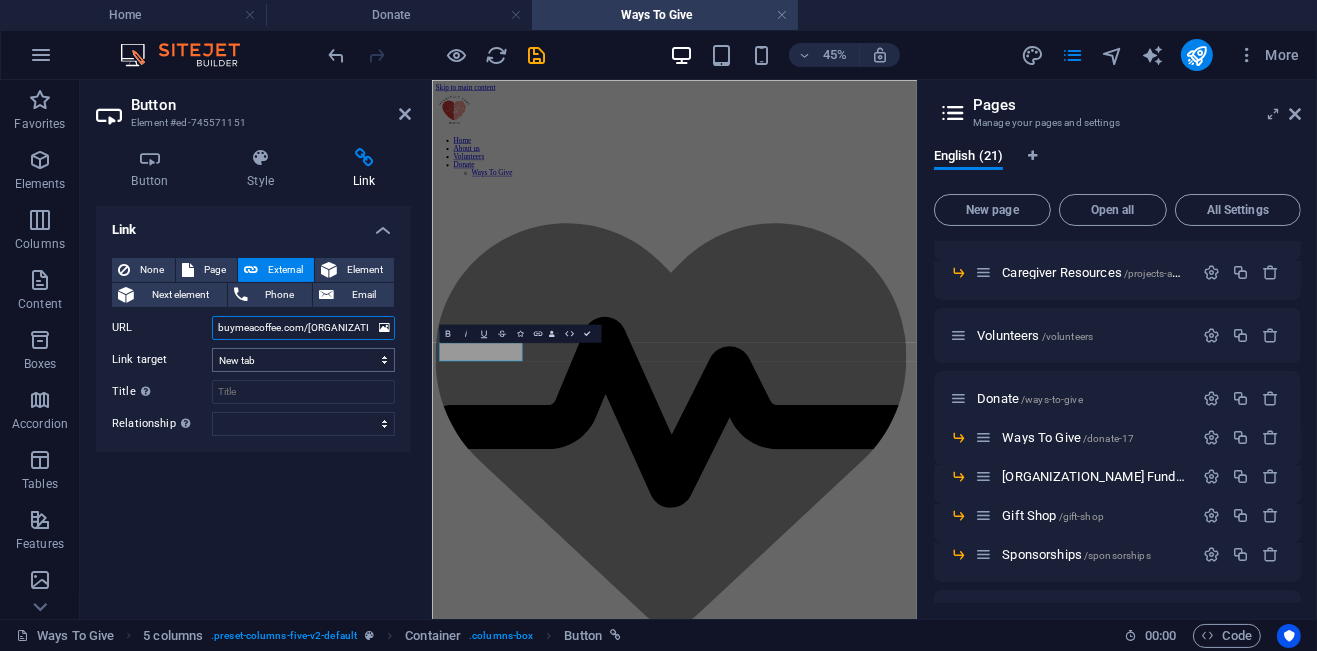type on "buymeacoffee.com/[ORGANIZATION_NAME]" 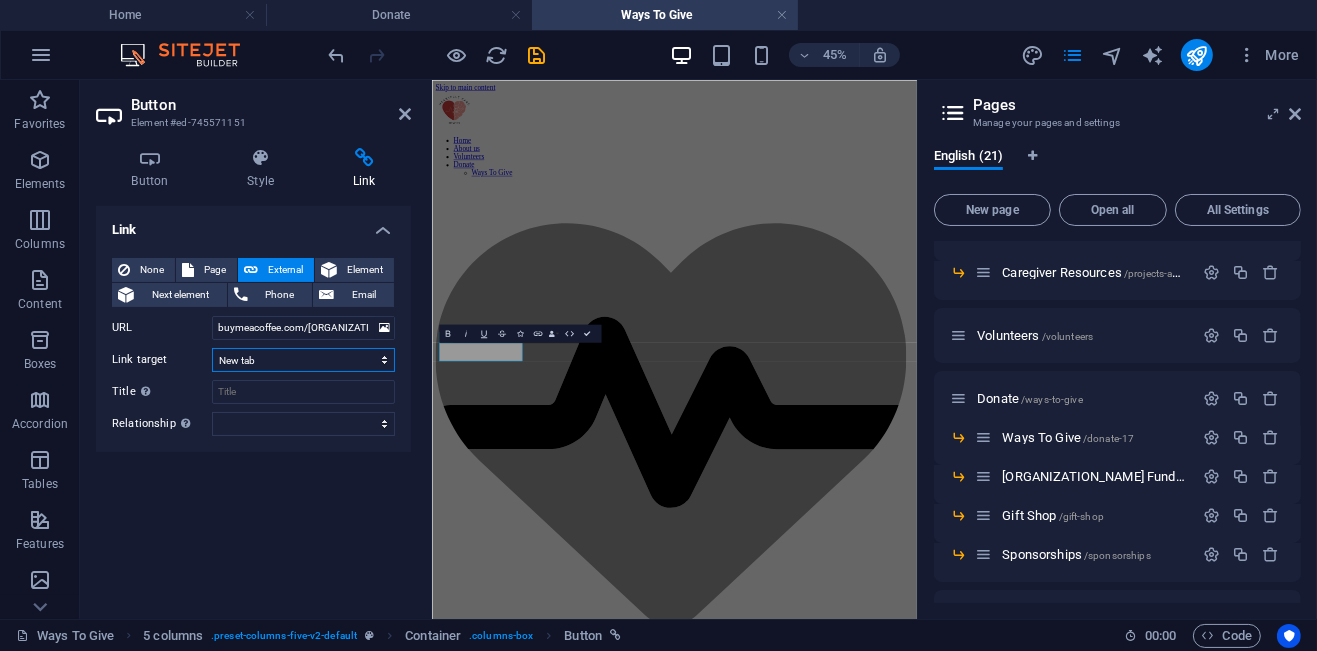 click on "New tab Same tab Overlay" at bounding box center [303, 360] 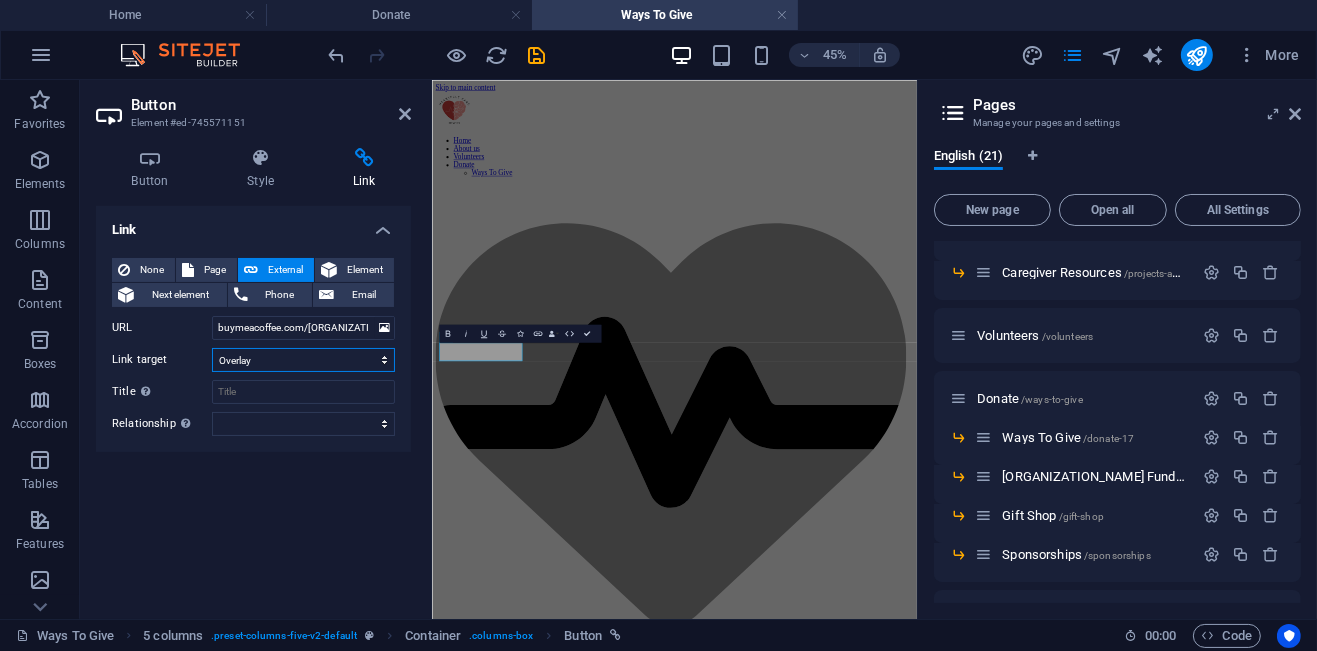 click on "New tab Same tab Overlay" at bounding box center [303, 360] 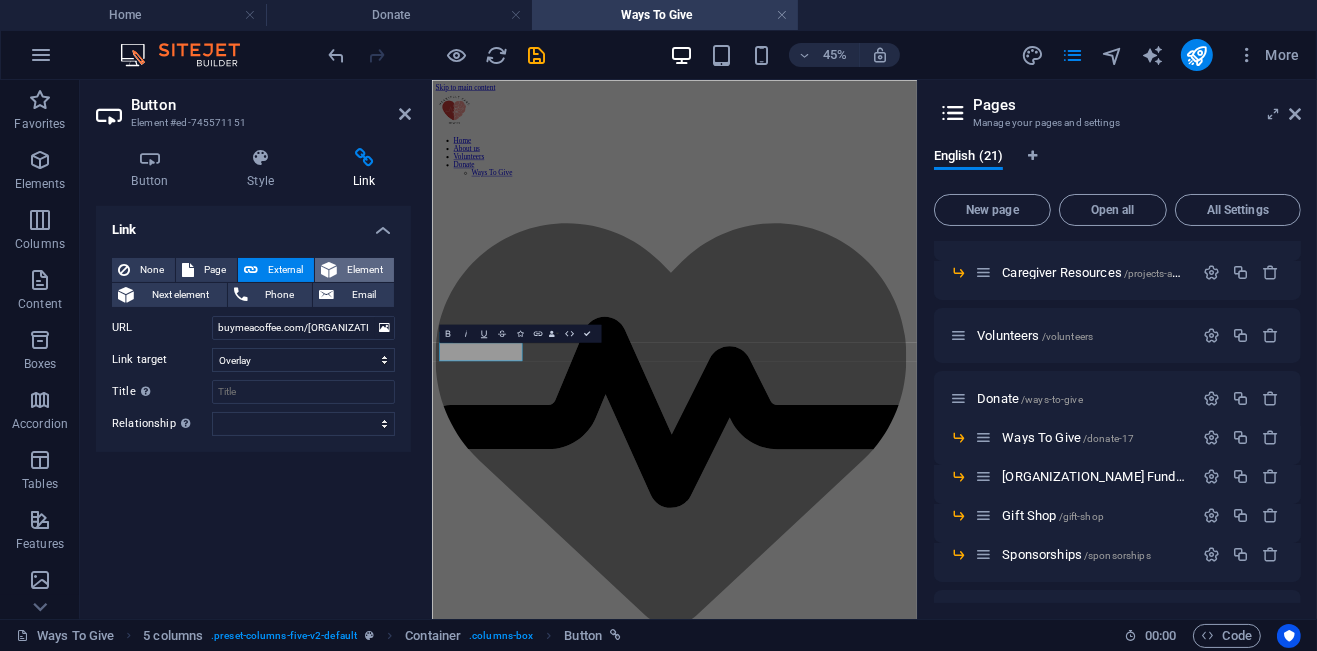 click on "Element" at bounding box center (365, 270) 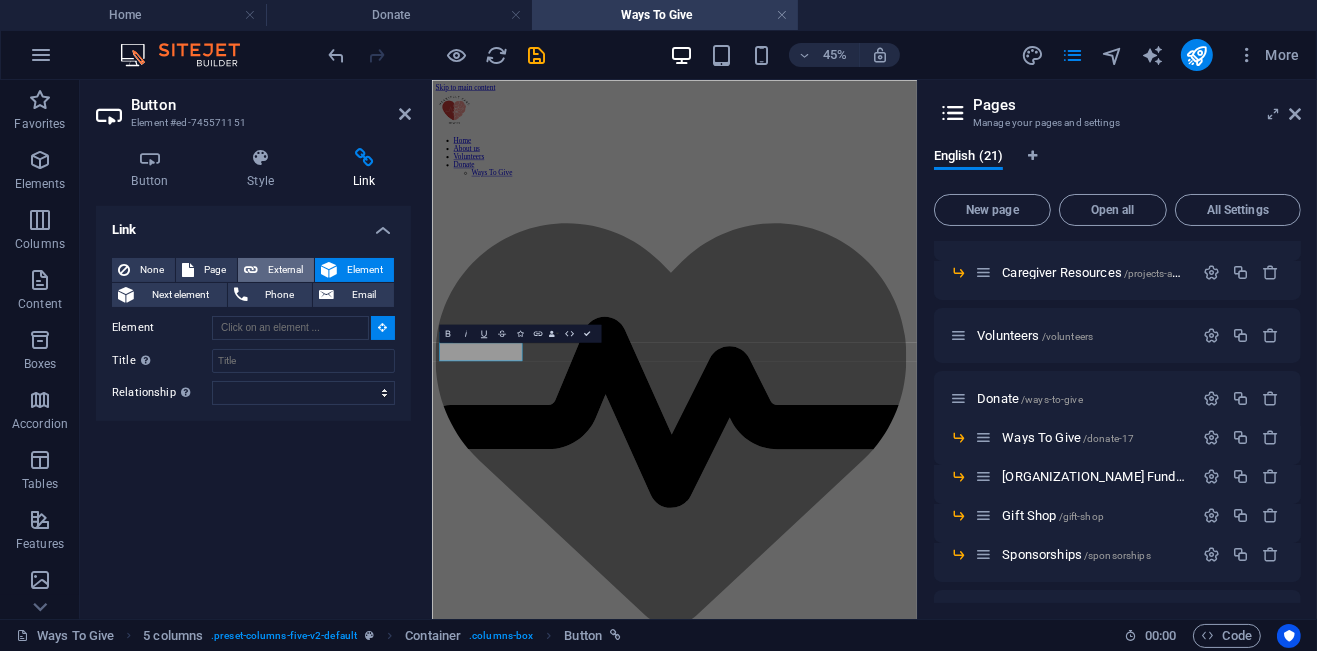 click on "External" at bounding box center (276, 270) 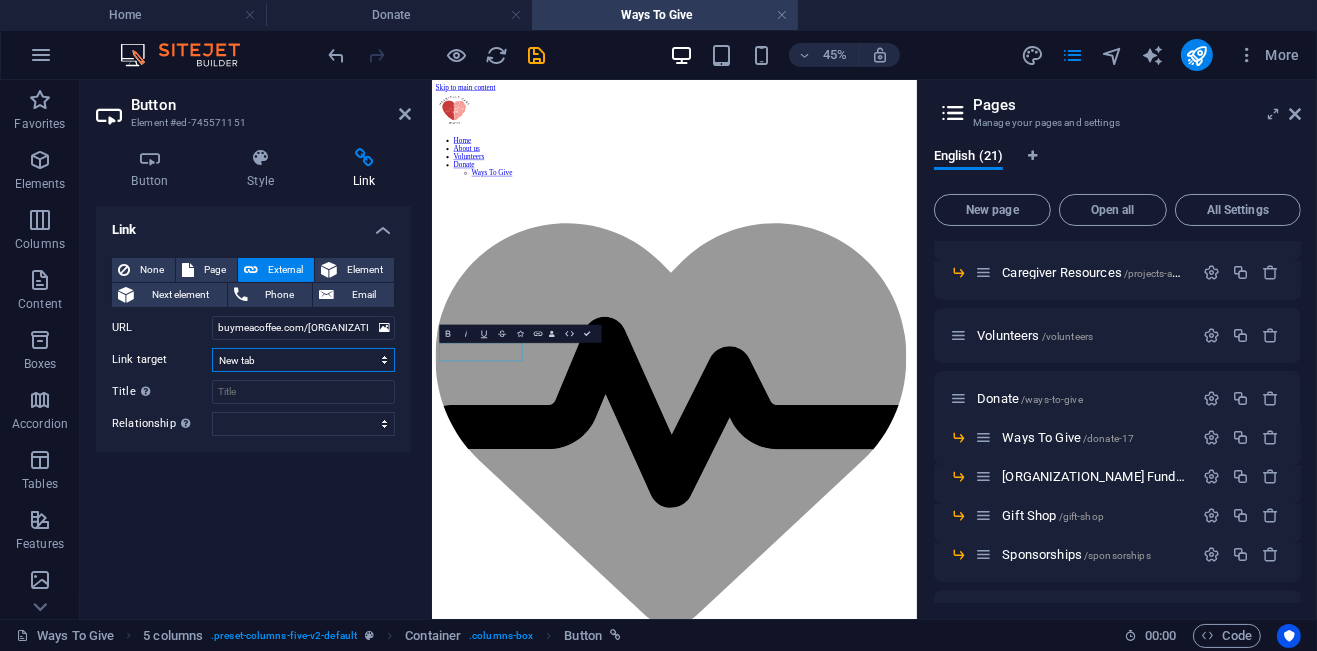 click on "New tab Same tab Overlay" at bounding box center [303, 360] 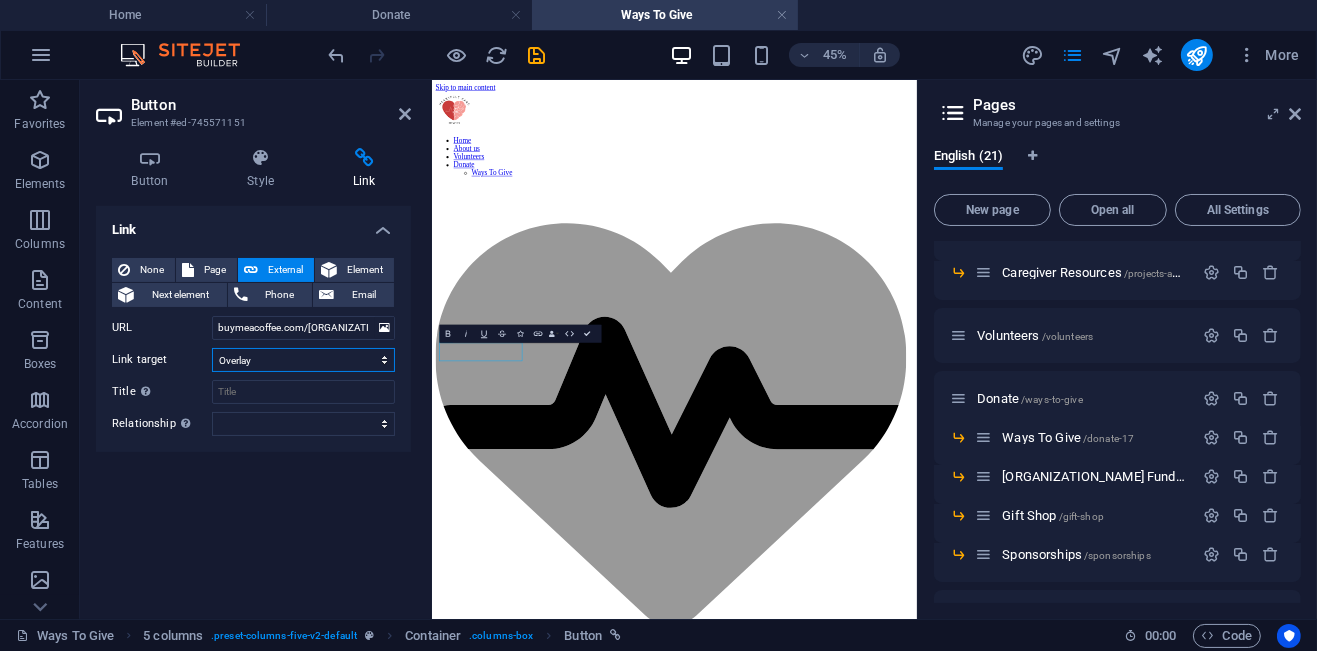 click on "New tab Same tab Overlay" at bounding box center [303, 360] 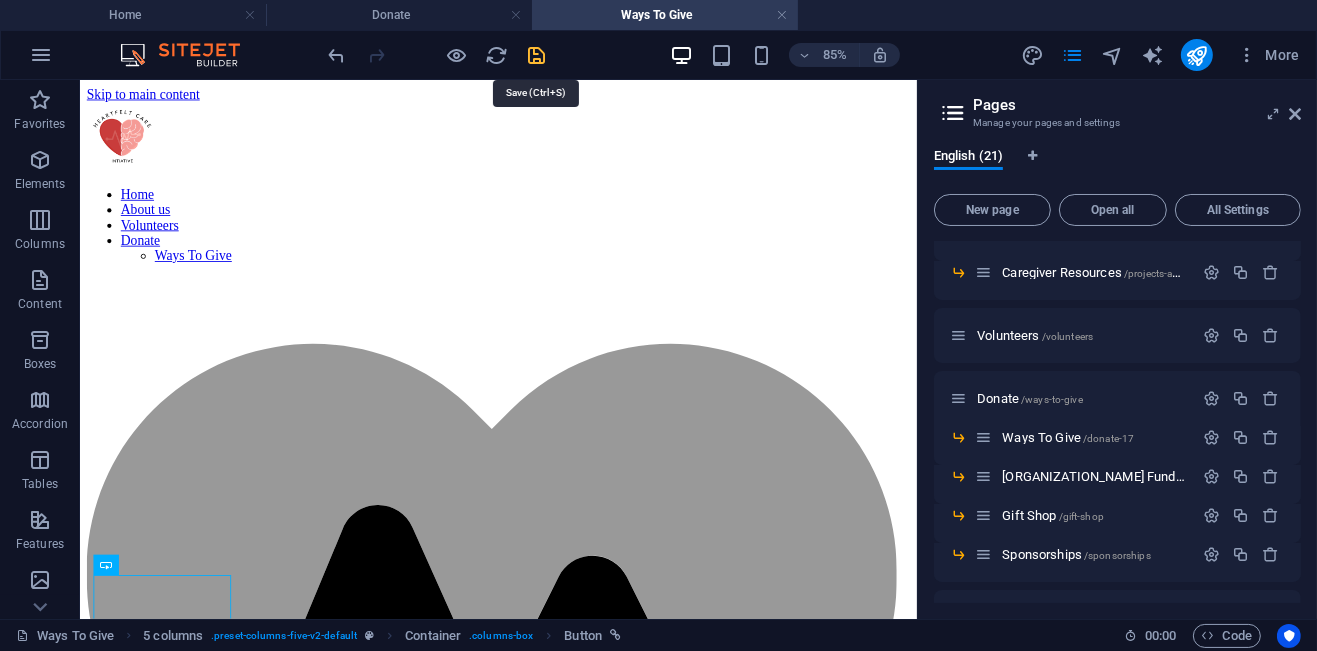 click at bounding box center [537, 55] 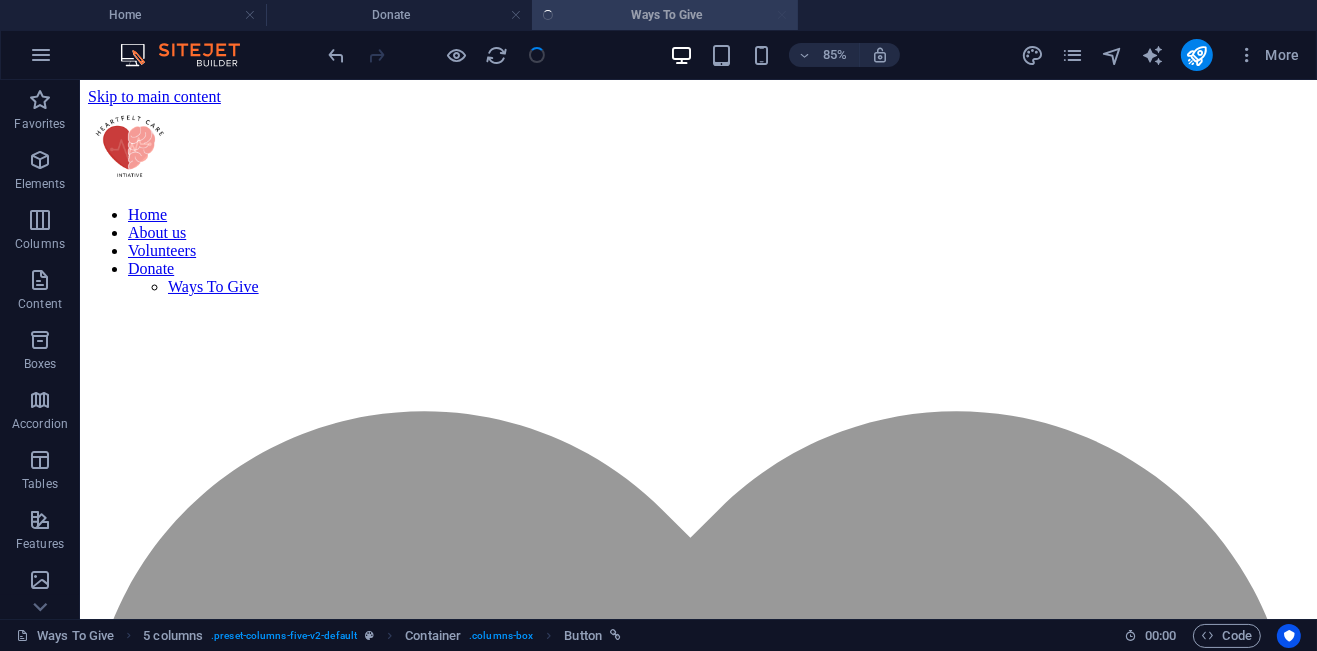scroll, scrollTop: 357, scrollLeft: 0, axis: vertical 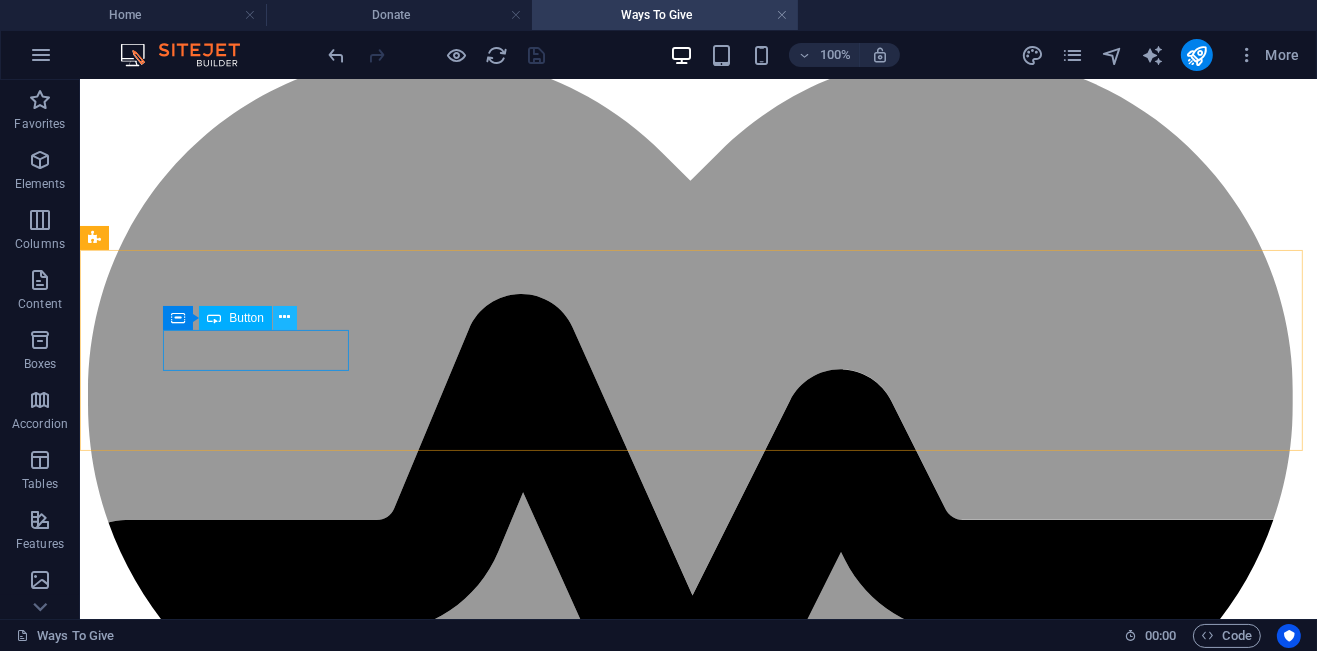 click at bounding box center [285, 317] 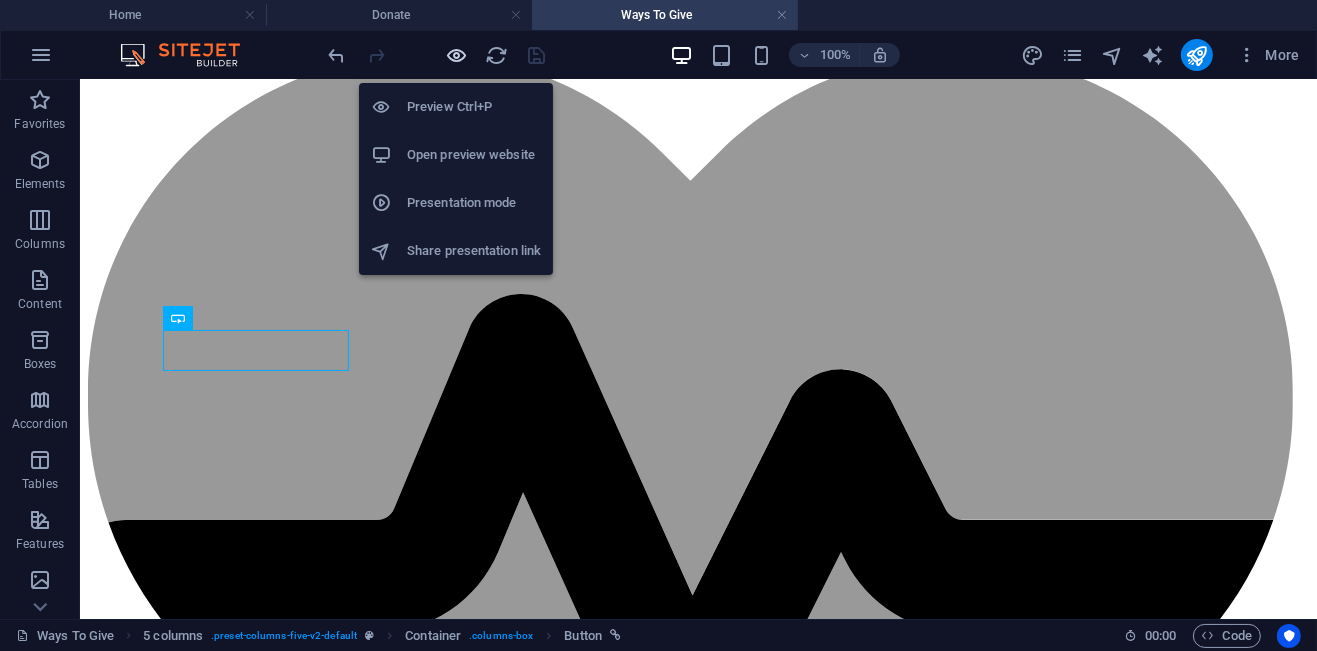 click at bounding box center (457, 55) 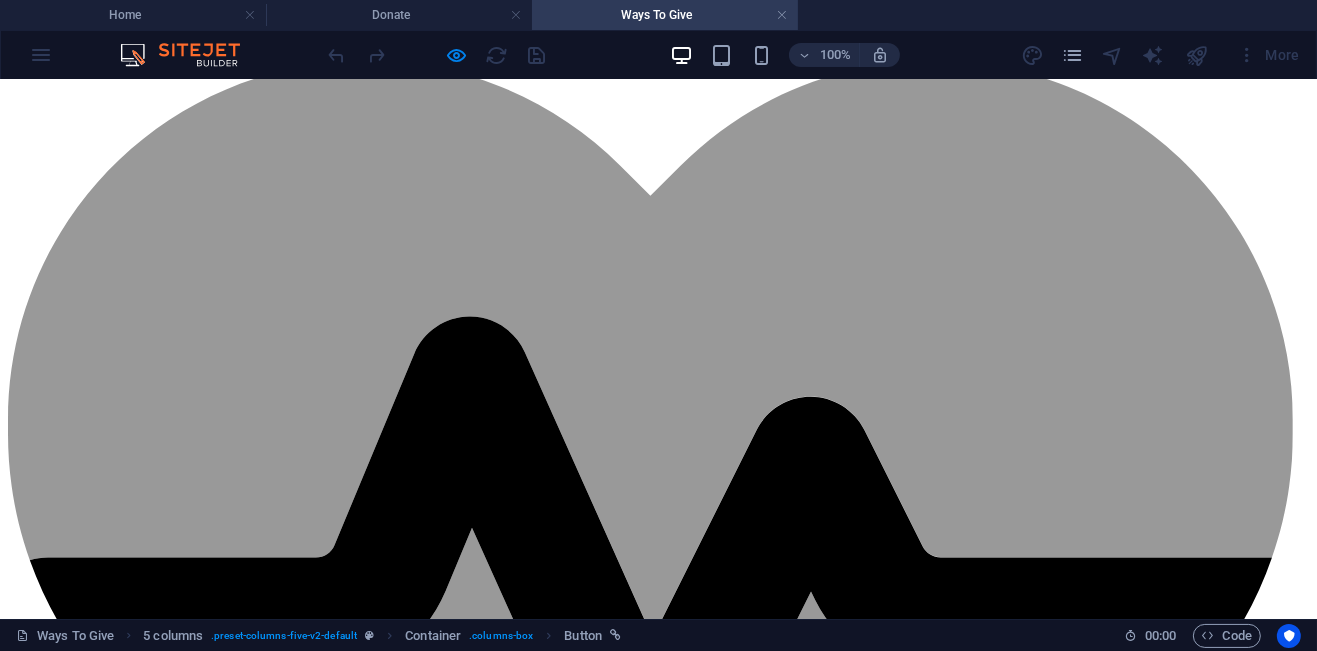 click on "Make a donation" at bounding box center [62, 1526] 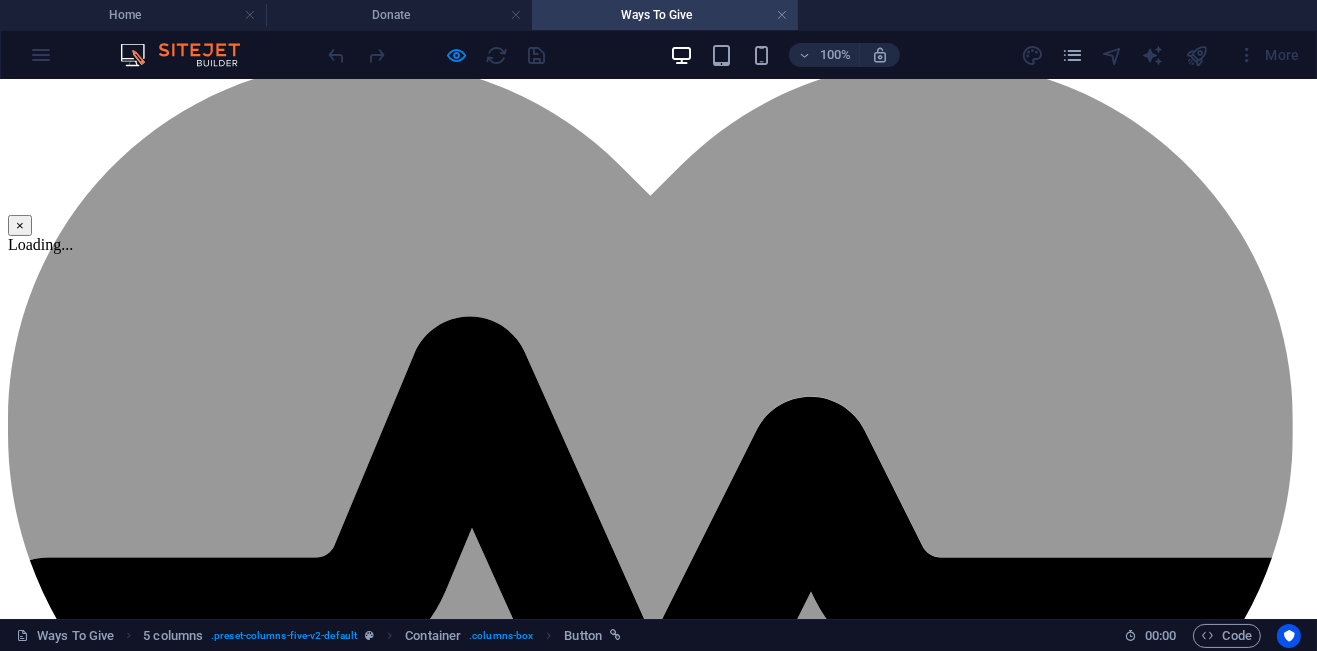 scroll, scrollTop: 502, scrollLeft: 0, axis: vertical 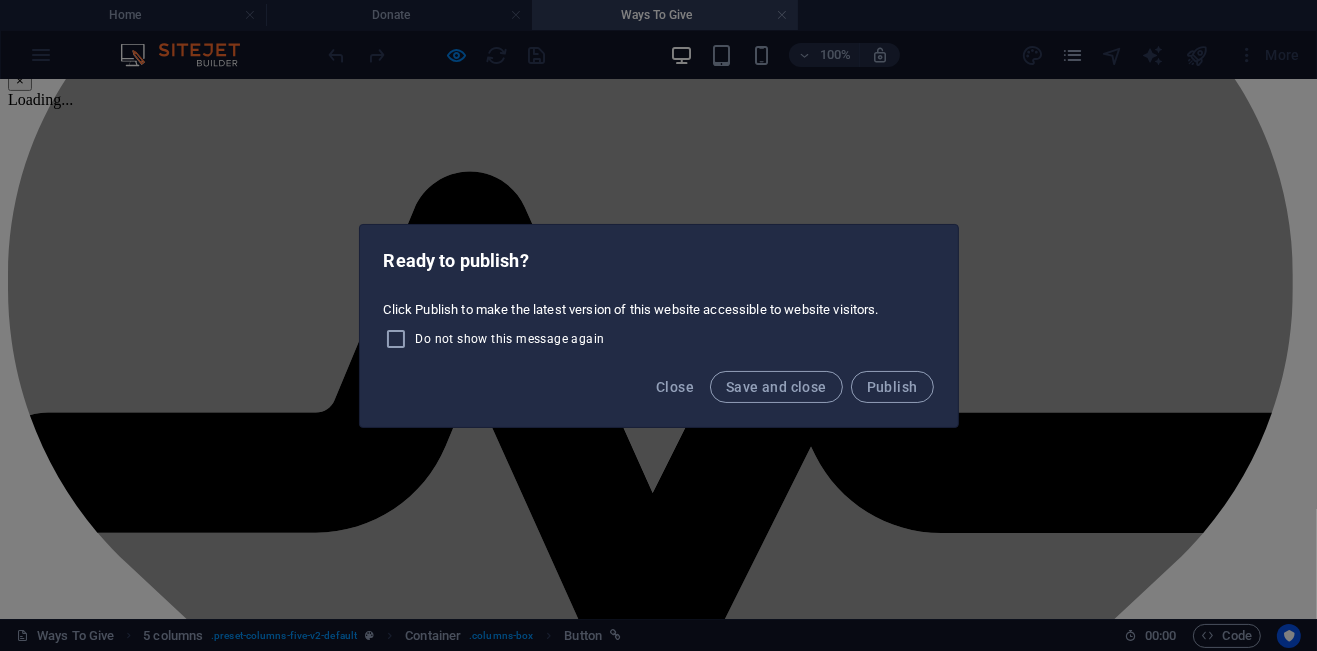 click on "Ready to publish? Click Publish to make the latest version of this website accessible to website visitors. Do not show this message again Close Save and close Publish" at bounding box center (658, 325) 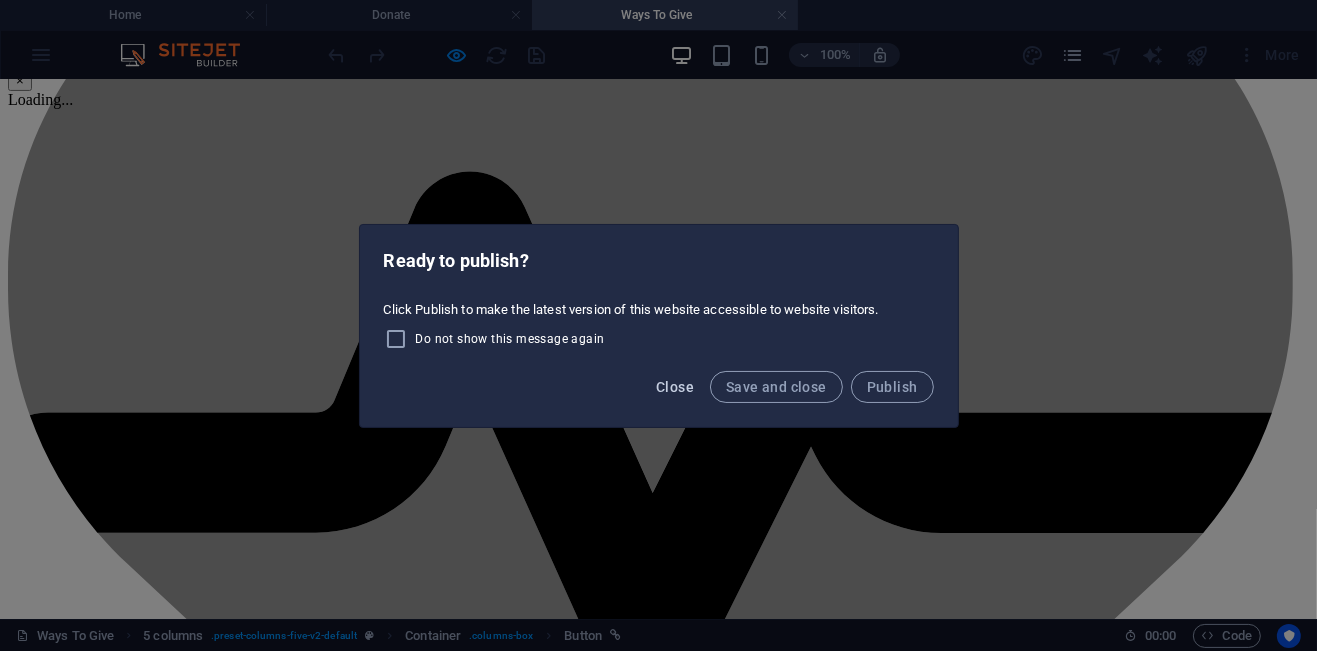 click on "Close" at bounding box center (675, 387) 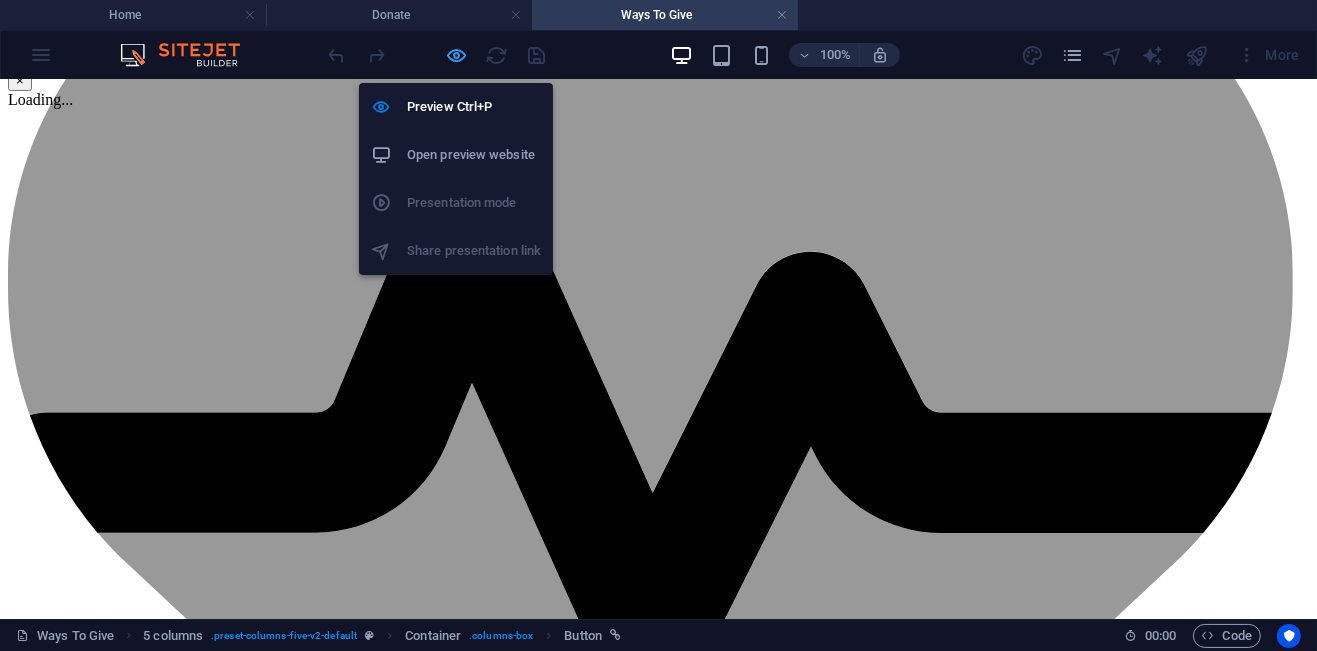 click at bounding box center (457, 55) 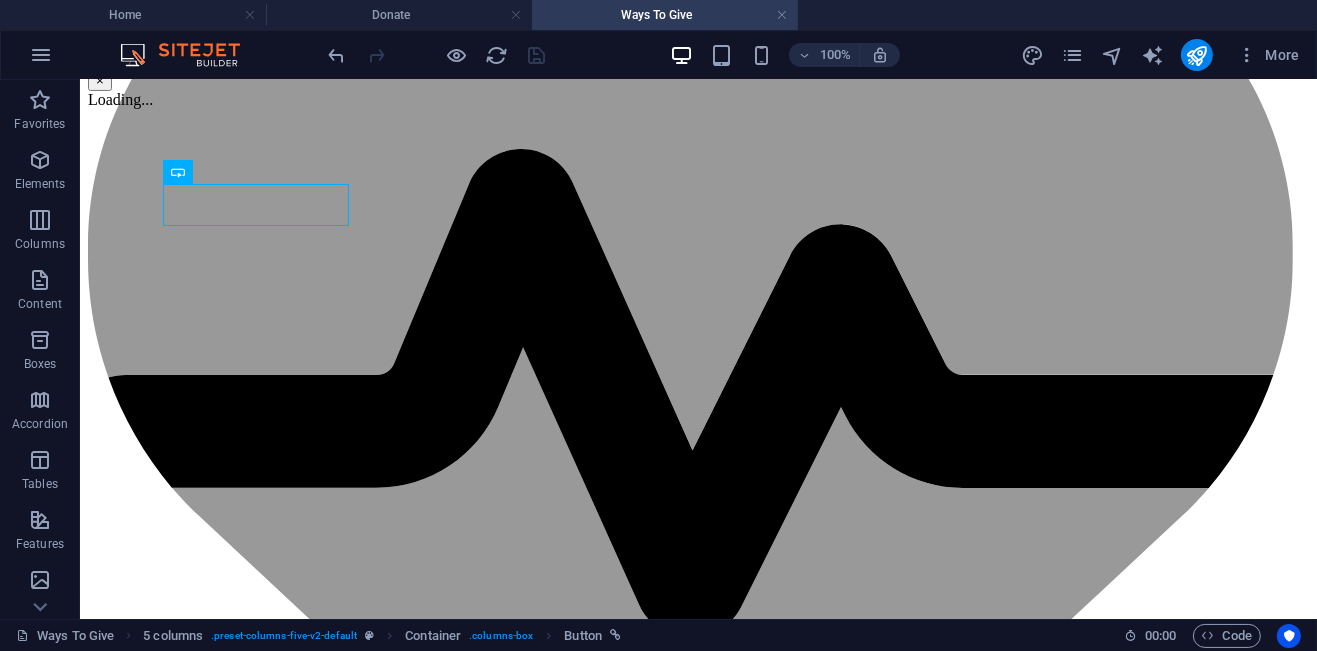 click on "× Loading..." at bounding box center (249, 21) 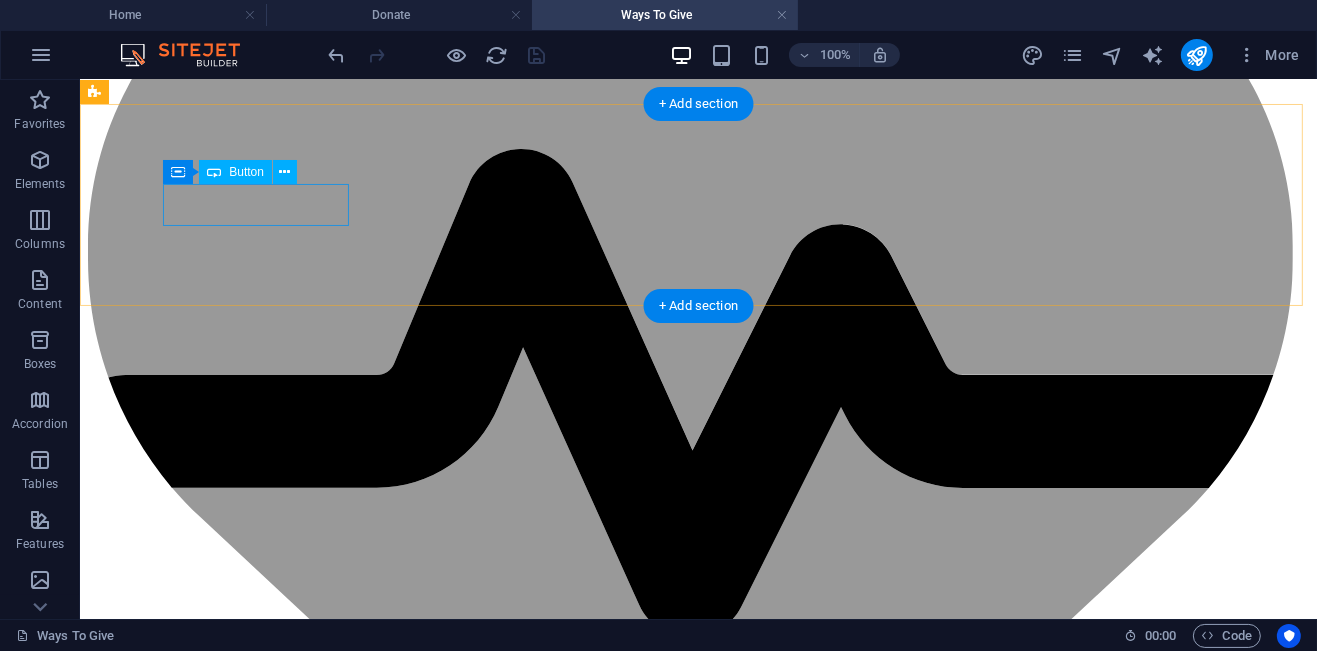 click on "Make a donation" at bounding box center (697, 1302) 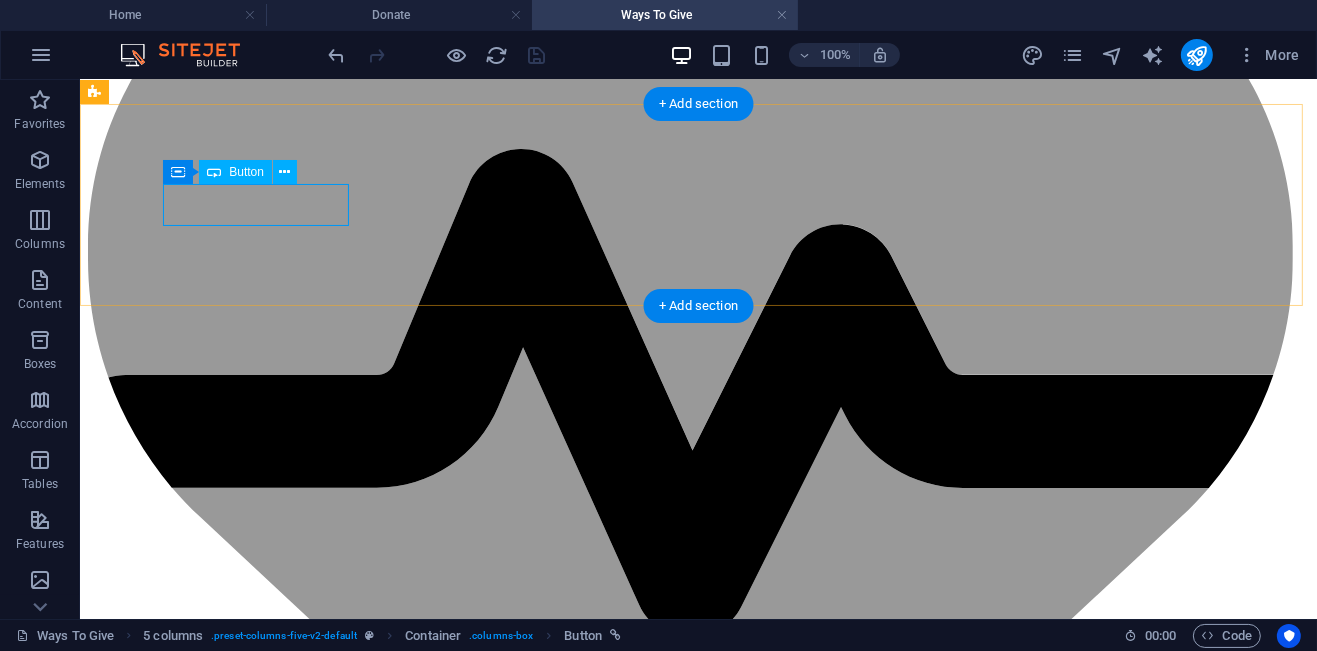 click on "Make a donation" at bounding box center (697, 1302) 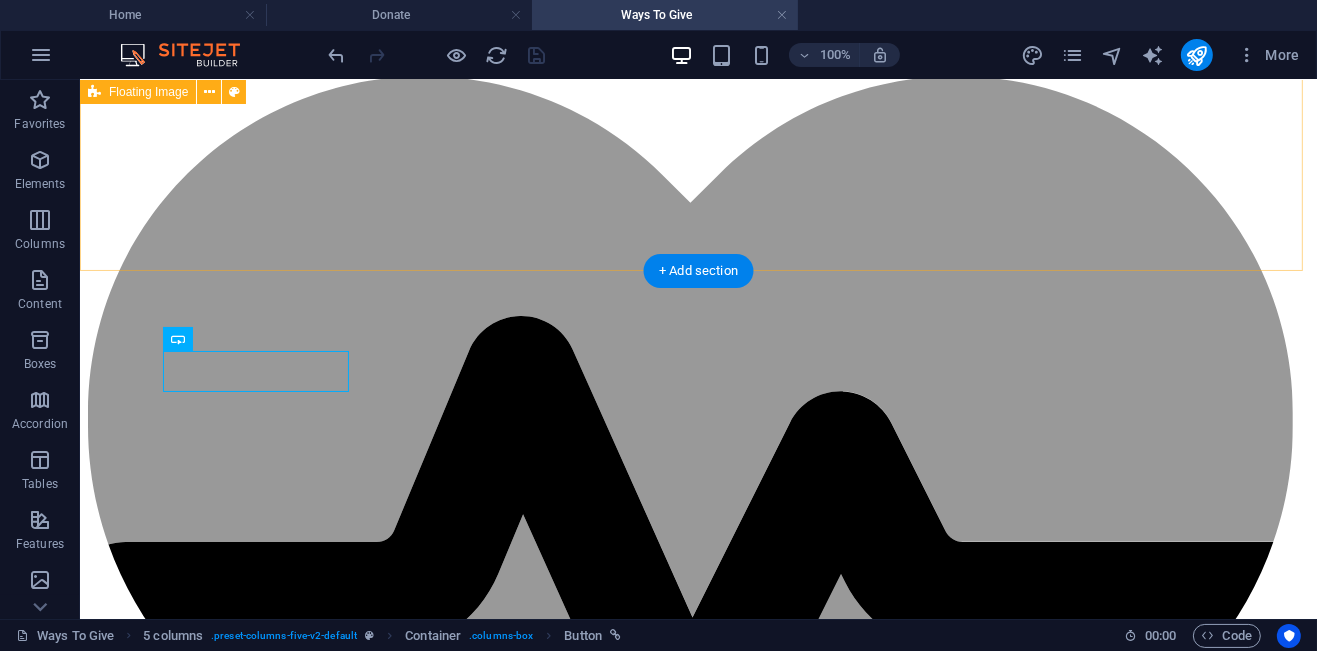 scroll, scrollTop: 168, scrollLeft: 0, axis: vertical 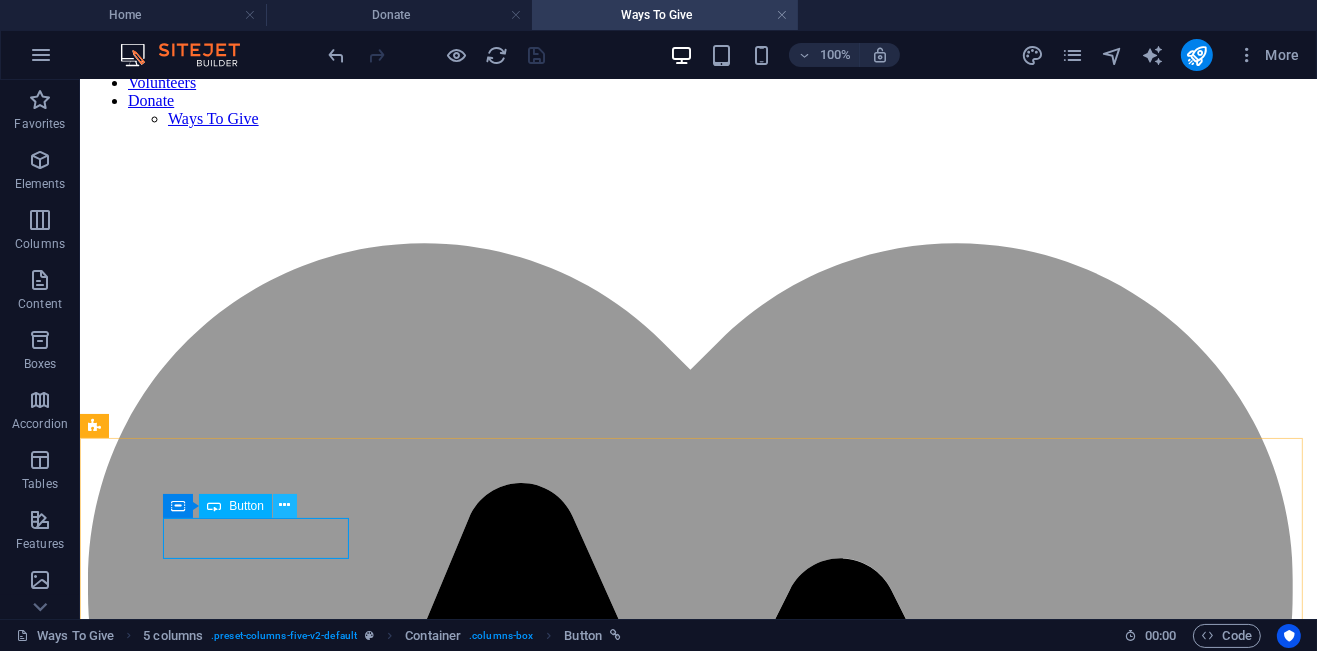 click at bounding box center (285, 505) 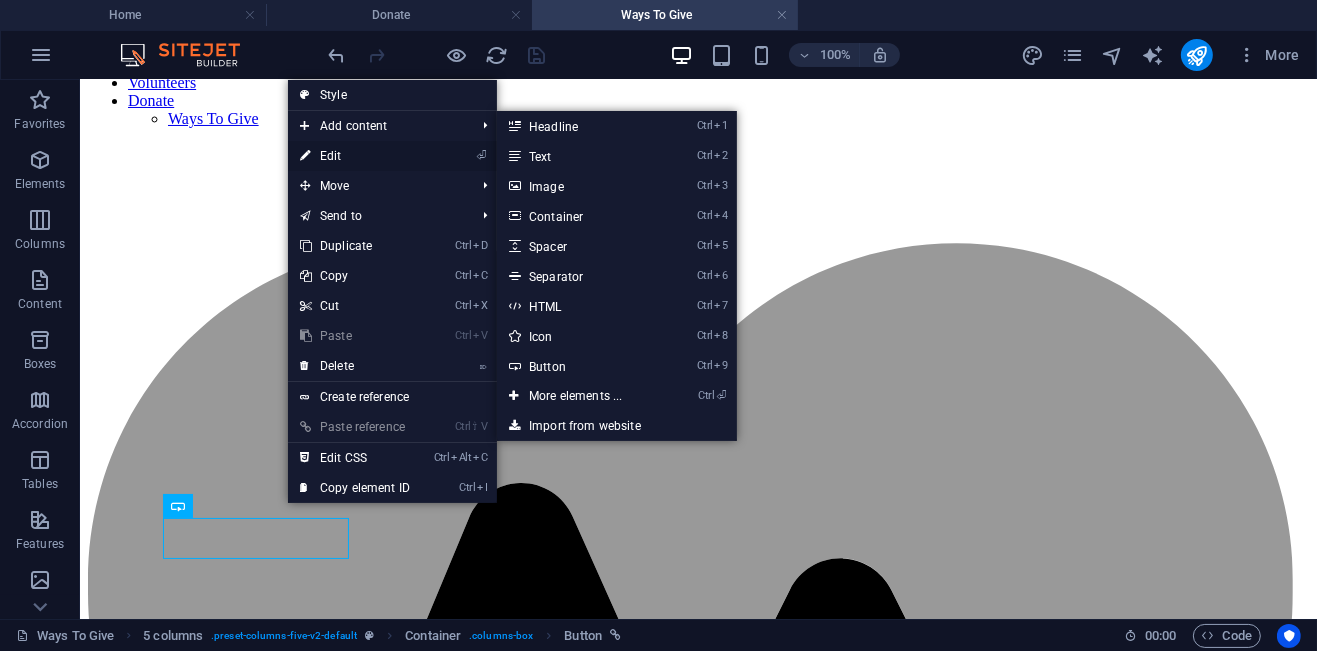 click on "⏎  Edit" at bounding box center [355, 156] 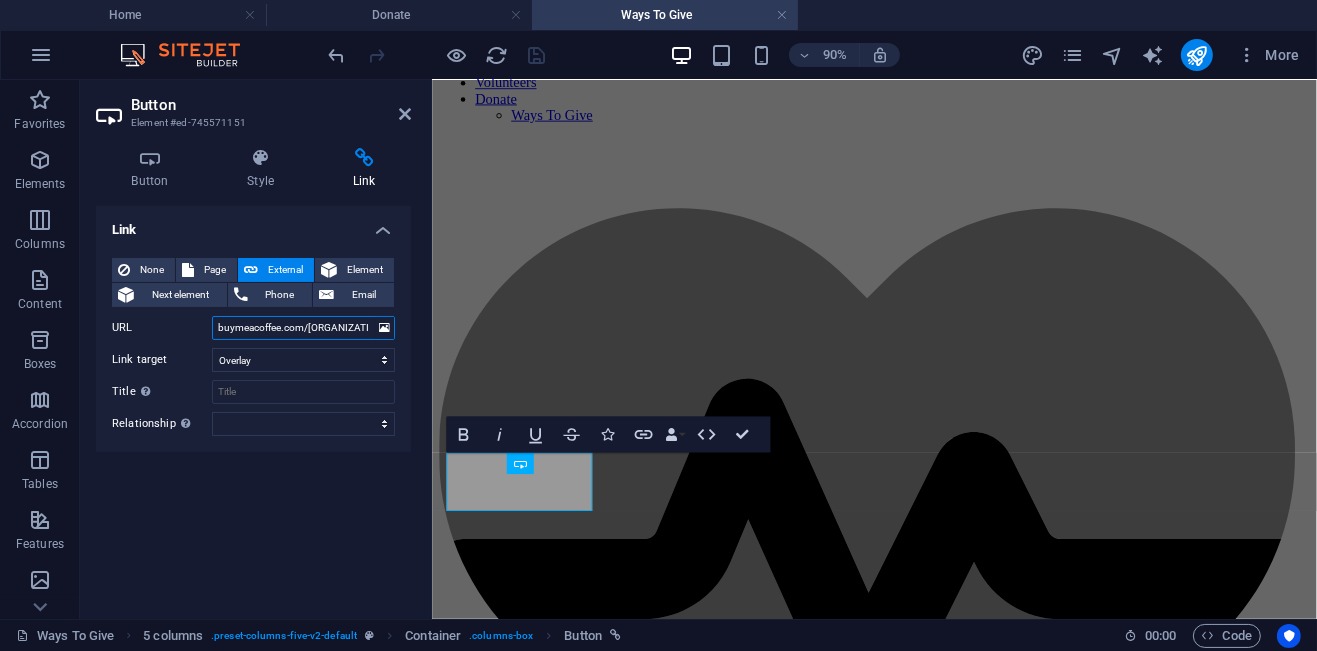 click on "buymeacoffee.com/[ORGANIZATION_NAME]" at bounding box center [303, 328] 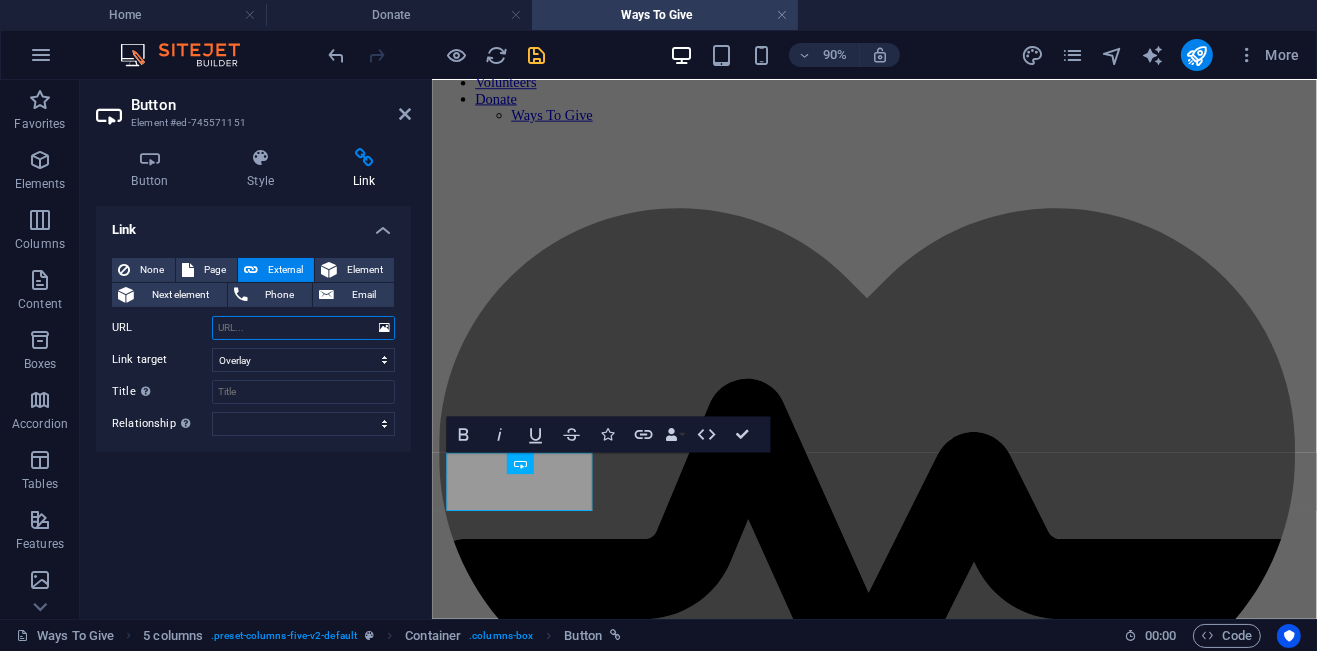 type on "buymeacoffee.com/[ORGANIZATION_NAME]" 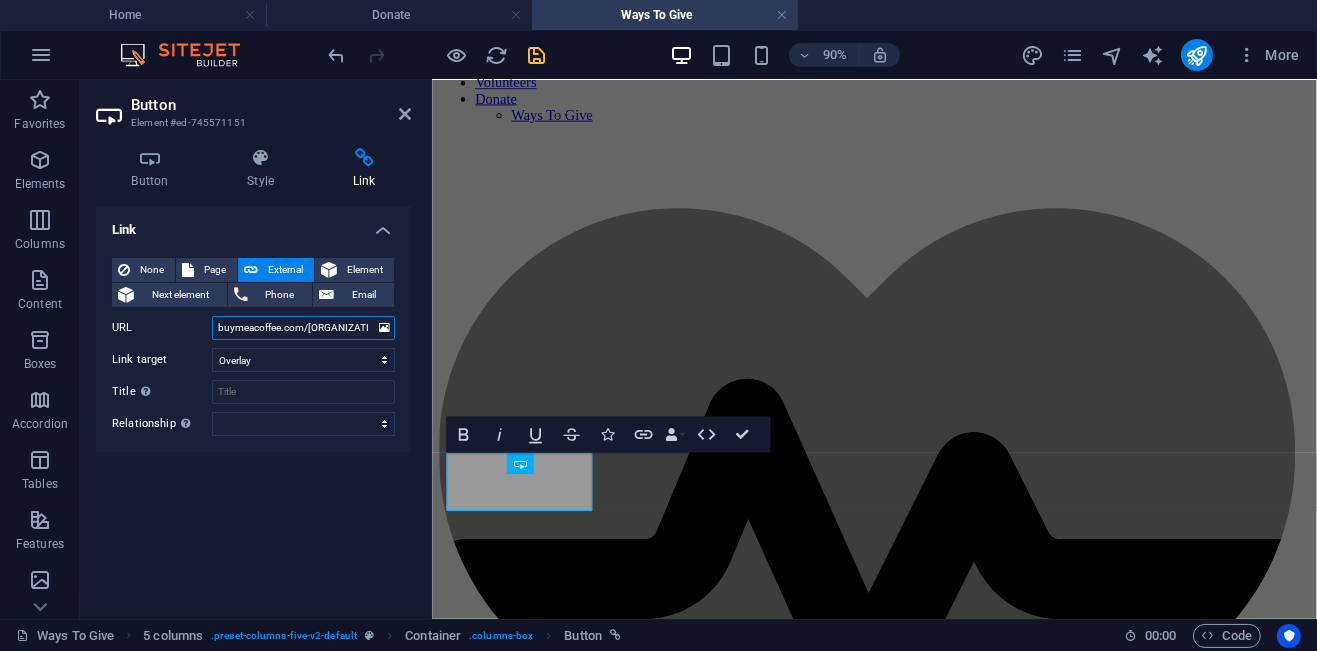 scroll, scrollTop: 0, scrollLeft: 32, axis: horizontal 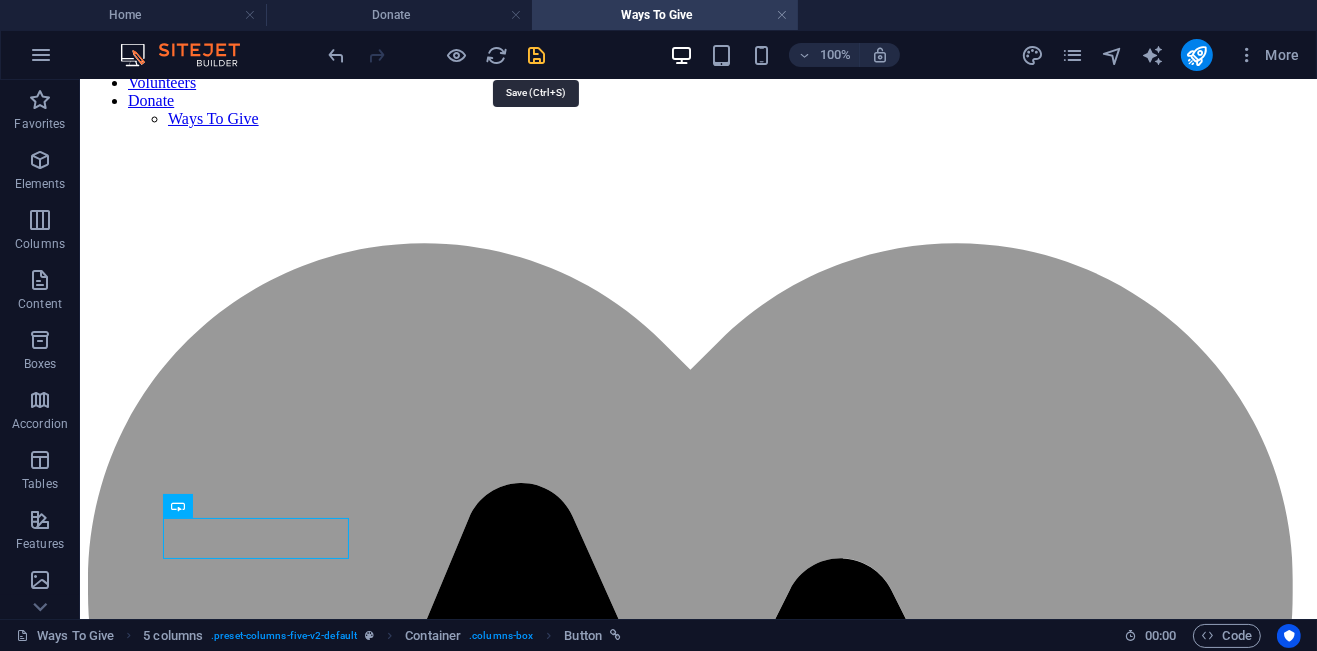 click at bounding box center (537, 55) 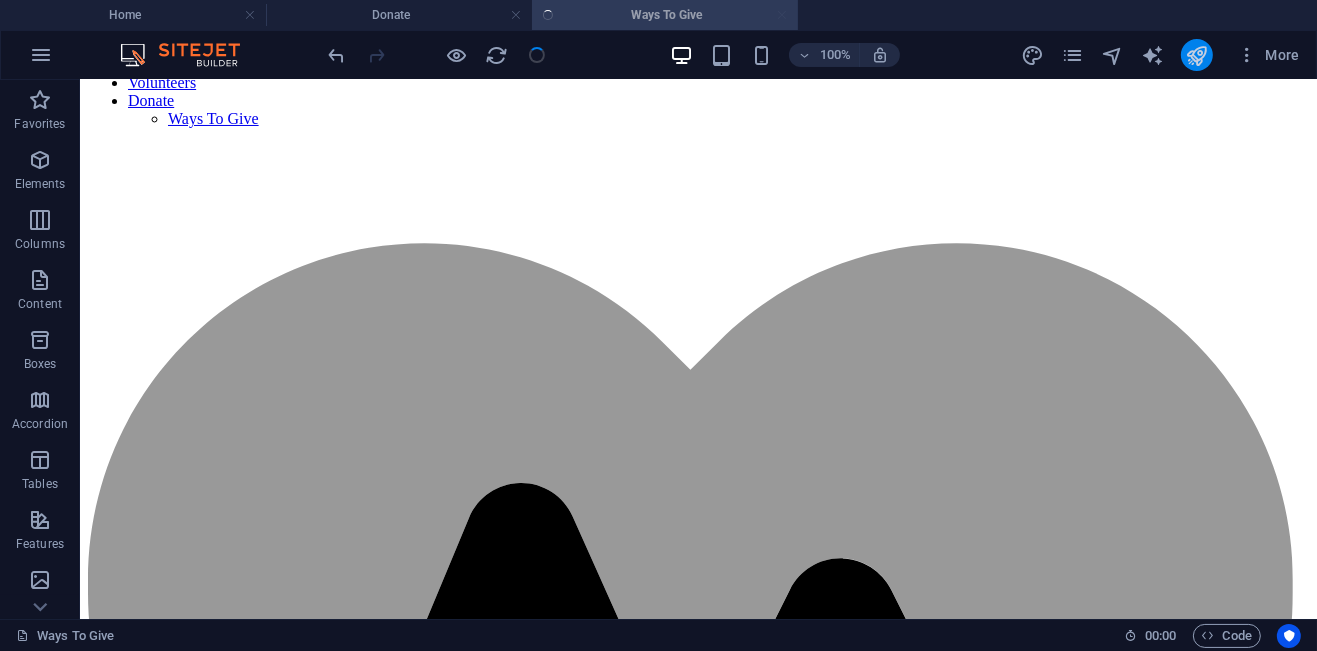 click at bounding box center [1197, 55] 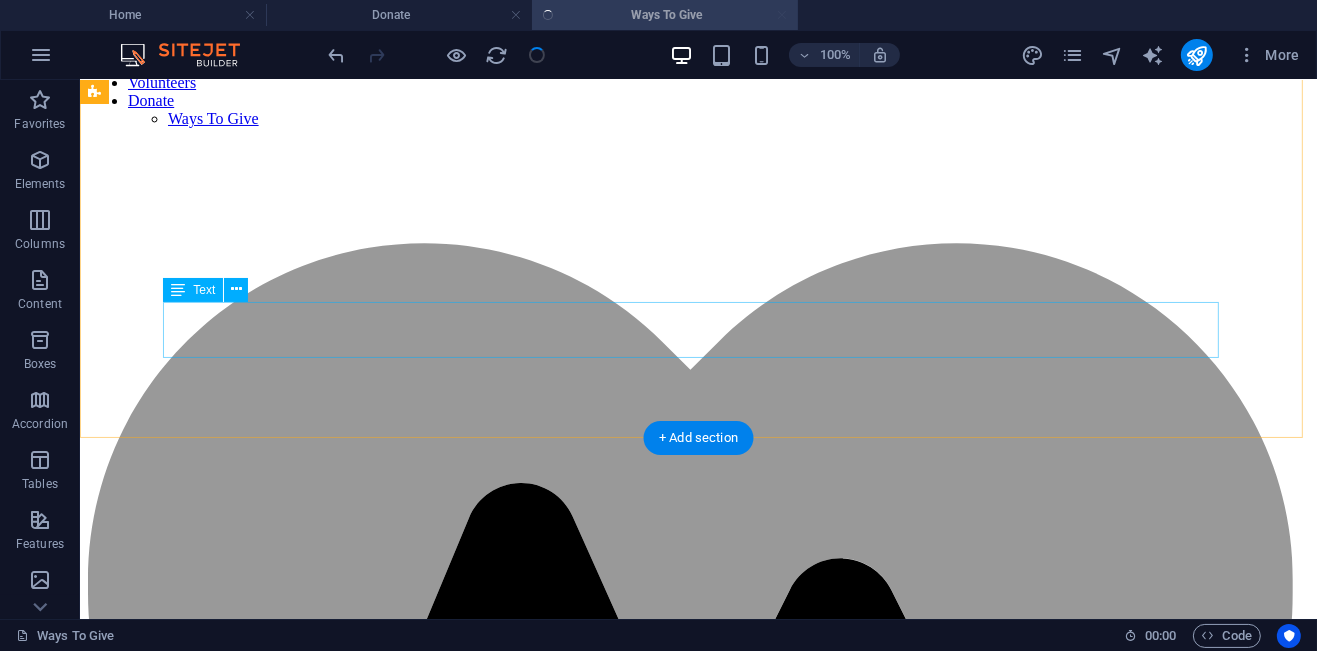 click on "Find your way to contribute:" at bounding box center (697, 1592) 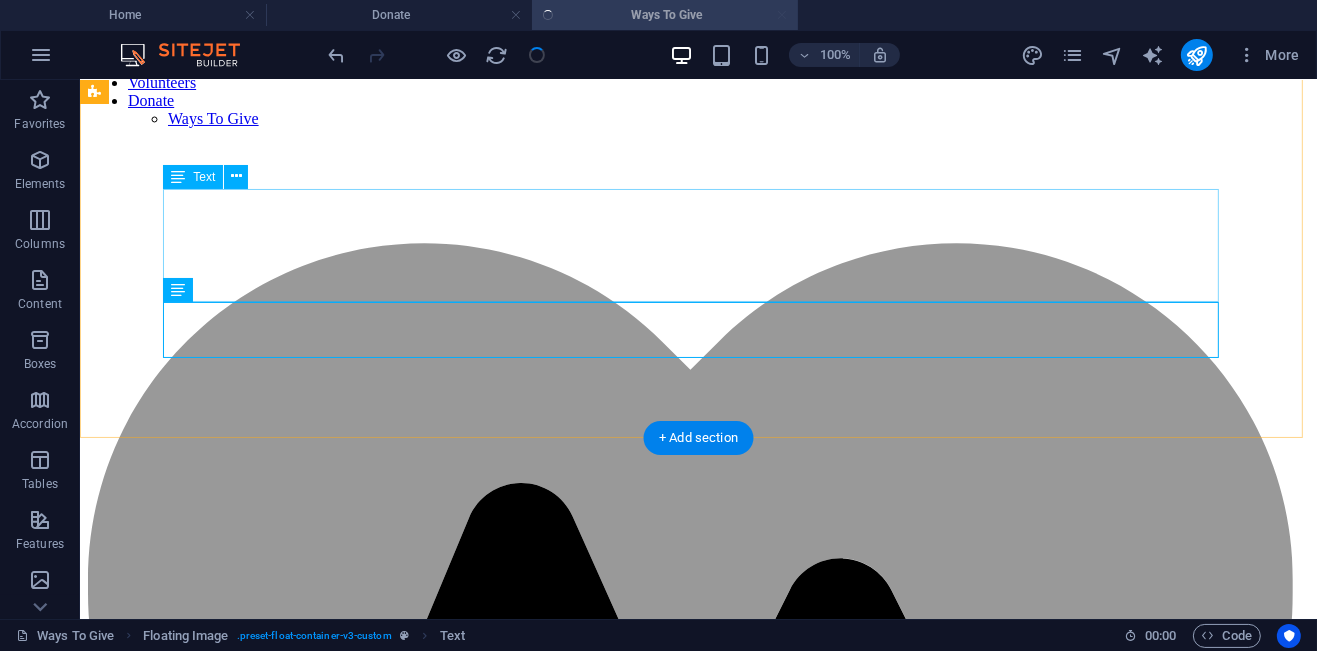 click on "Thank you! We are grateful to have you by our side." at bounding box center [697, 1509] 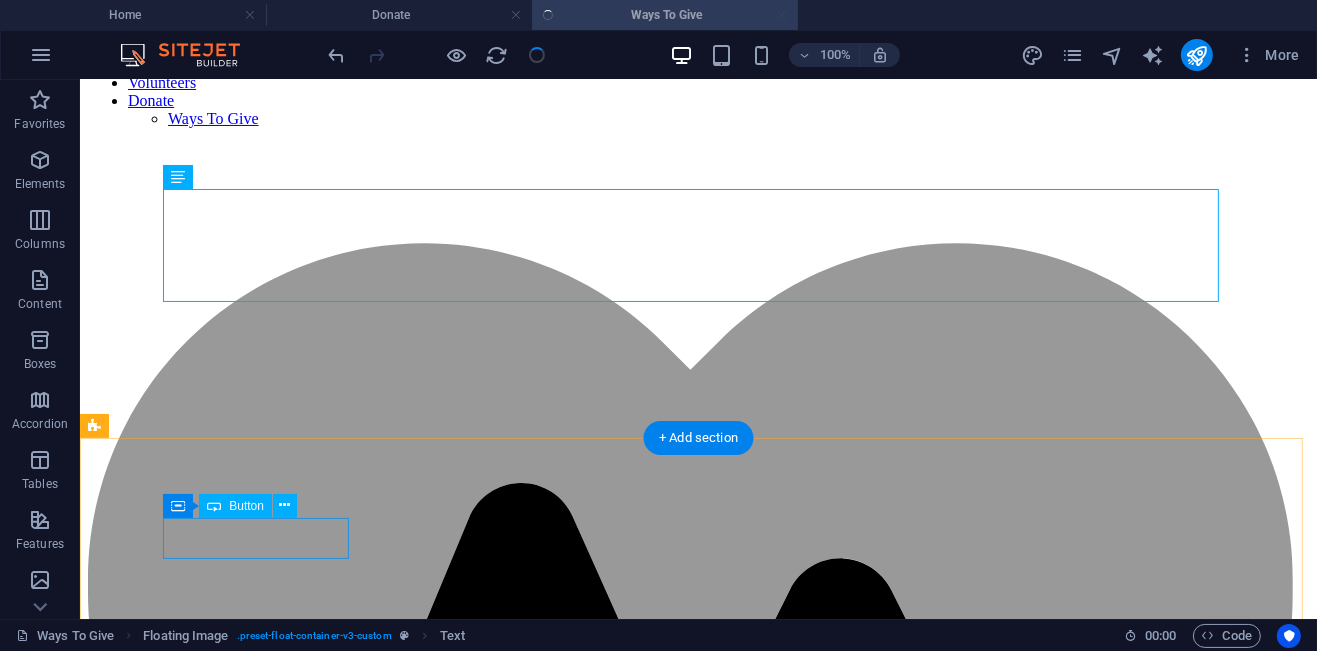 click on "Make a donation" at bounding box center (697, 1636) 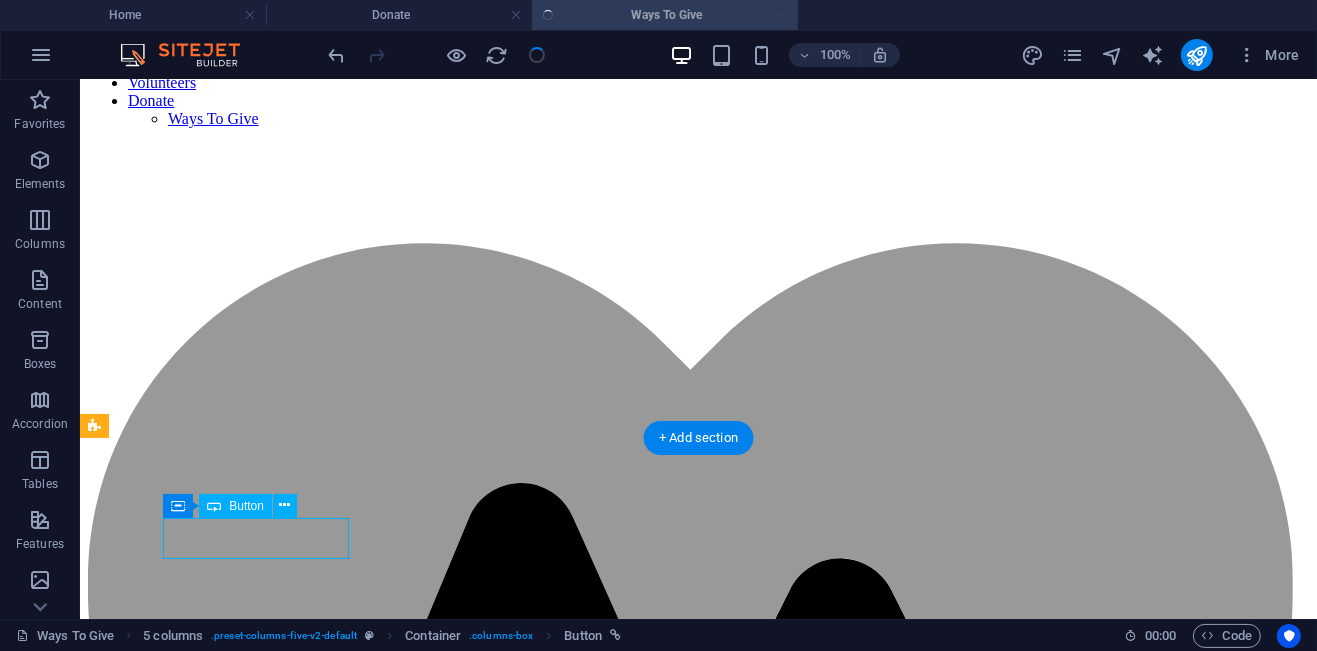 click on "Make a donation" at bounding box center [697, 1636] 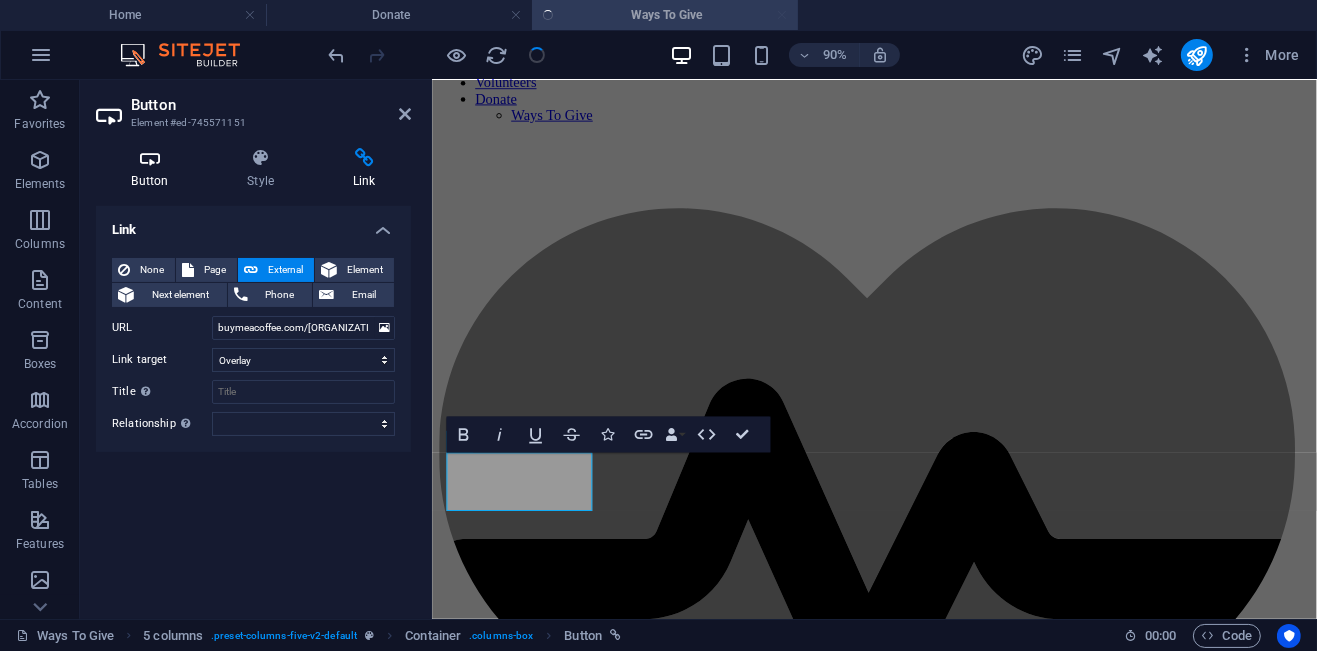 click at bounding box center [150, 158] 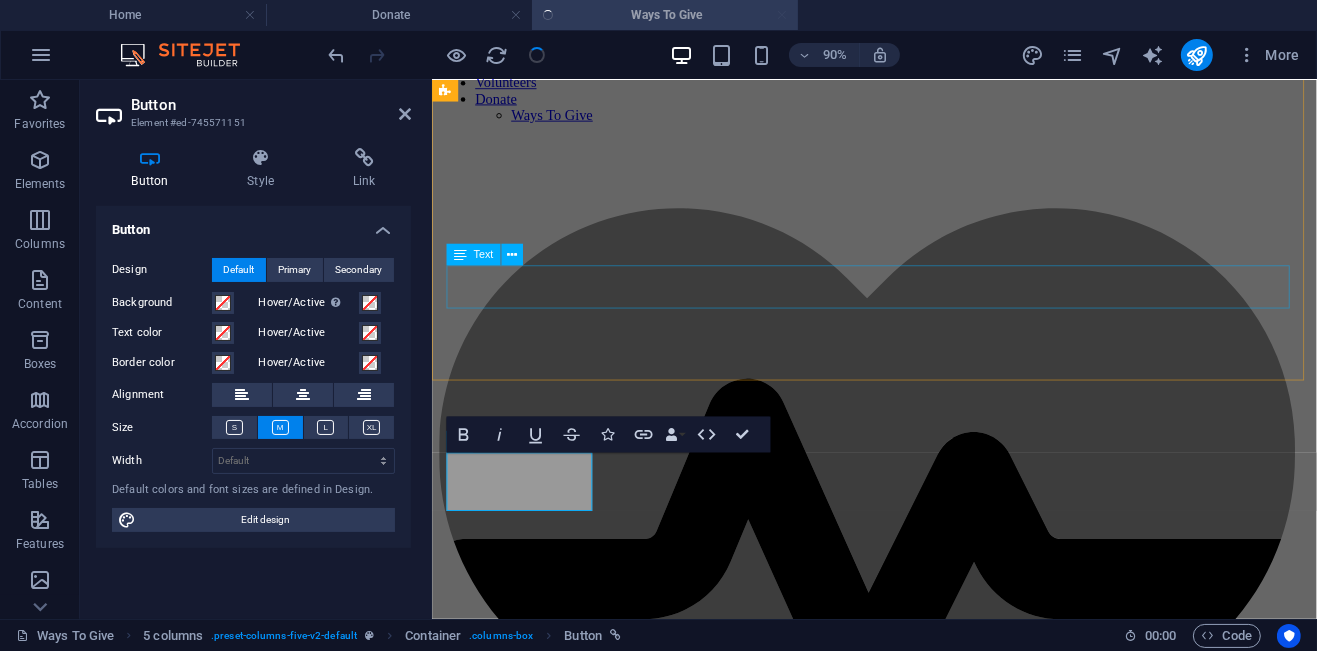 click on "Find your way to contribute:" at bounding box center (922, 1338) 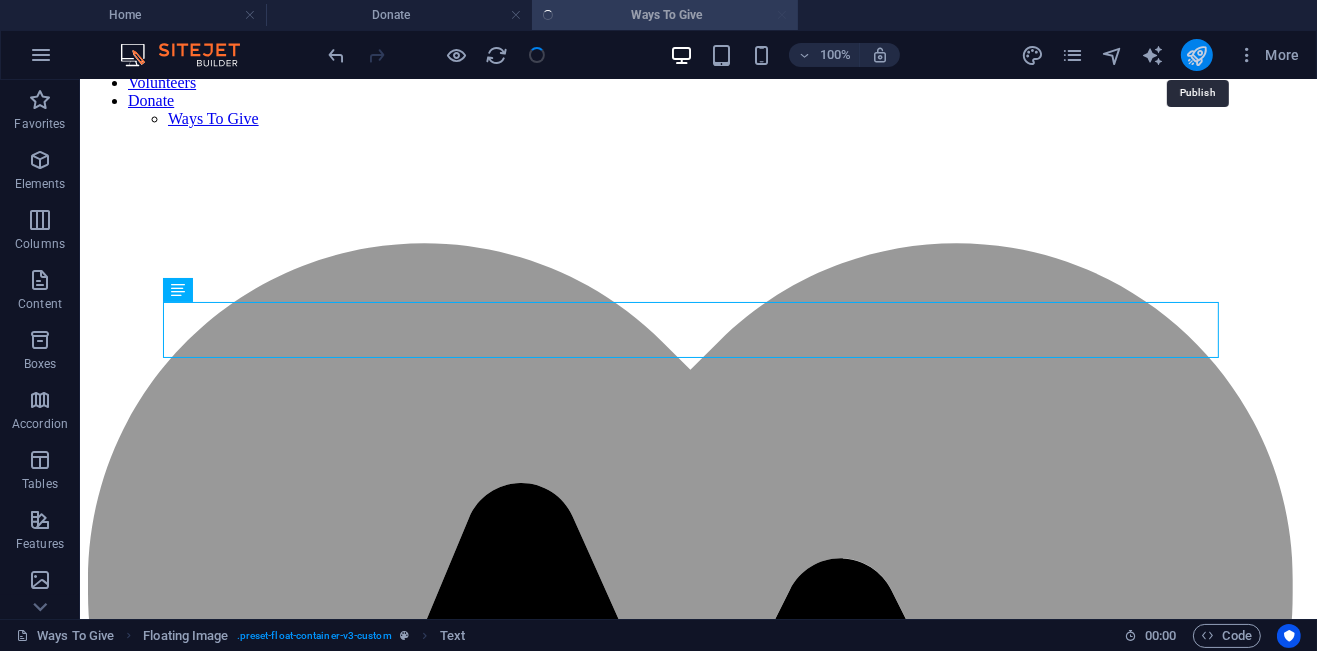 click at bounding box center [1196, 55] 